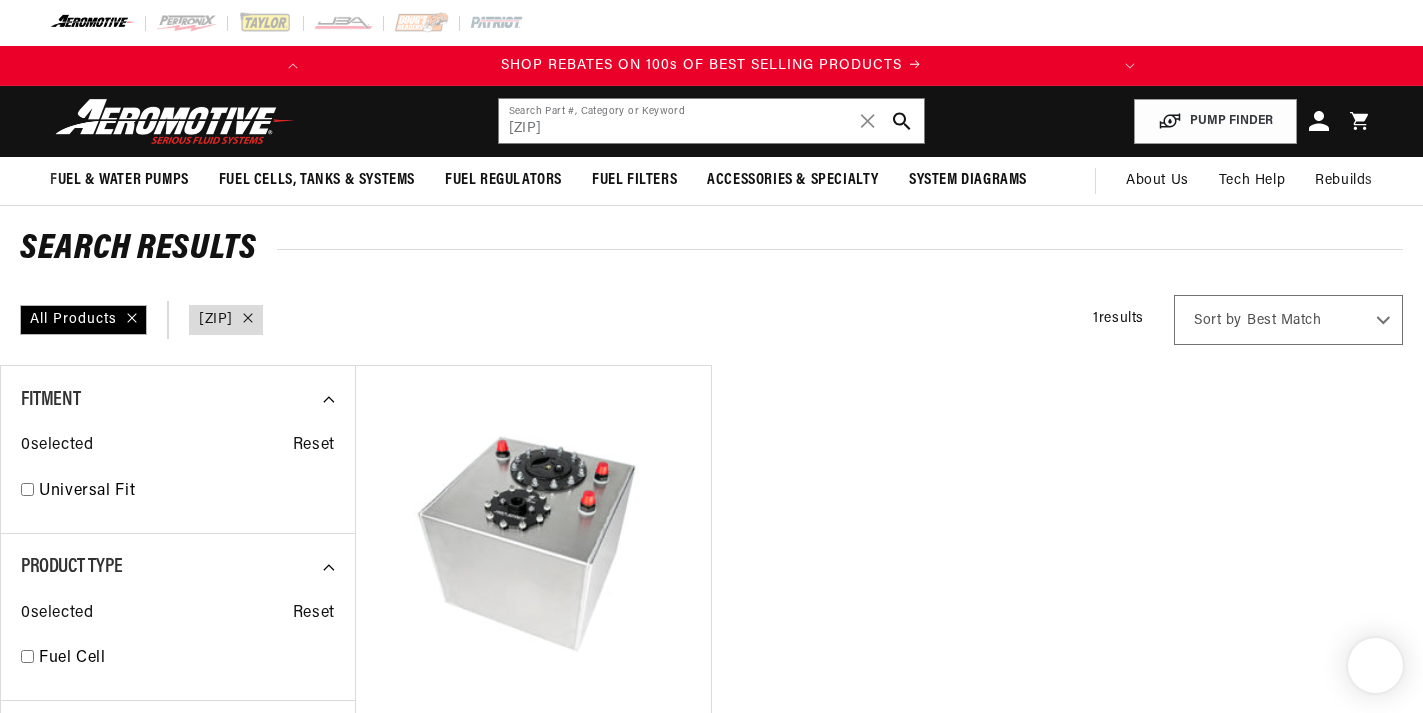 scroll, scrollTop: 0, scrollLeft: 0, axis: both 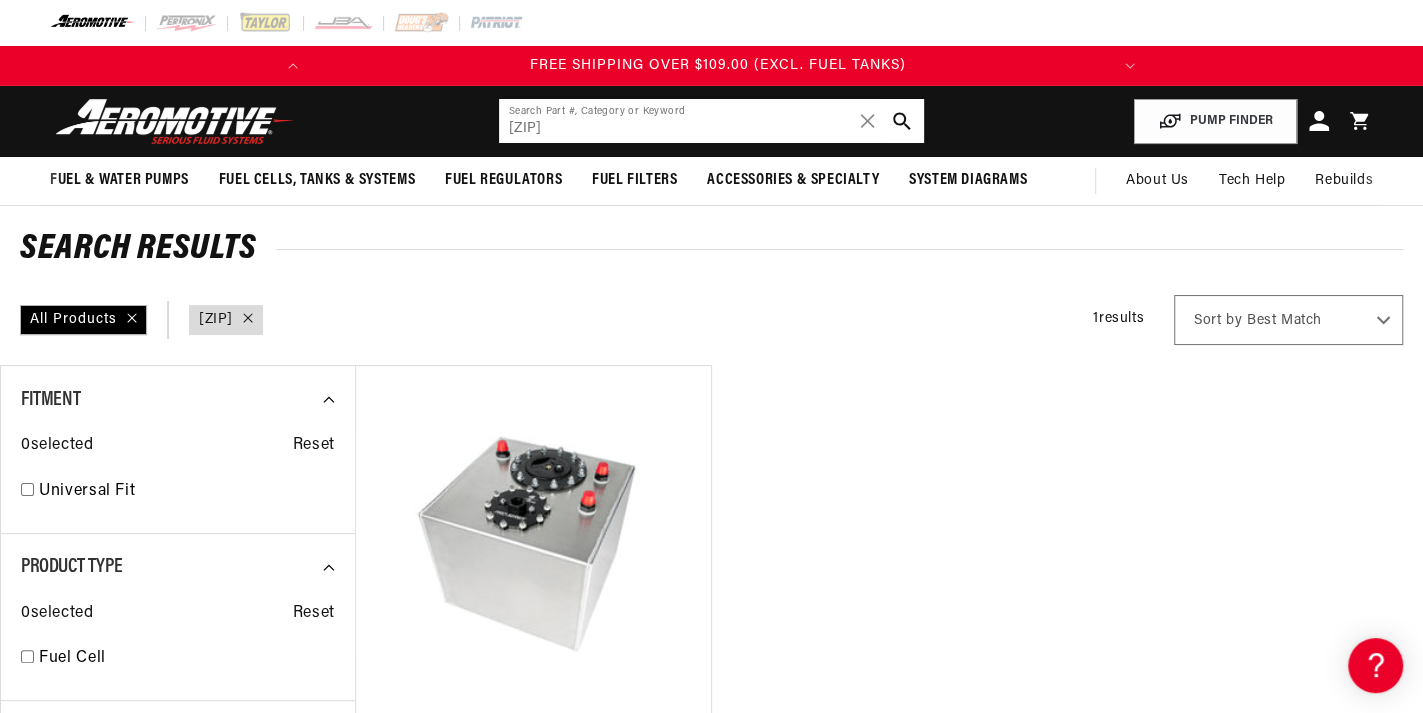 drag, startPoint x: 600, startPoint y: 125, endPoint x: 521, endPoint y: 113, distance: 79.9062 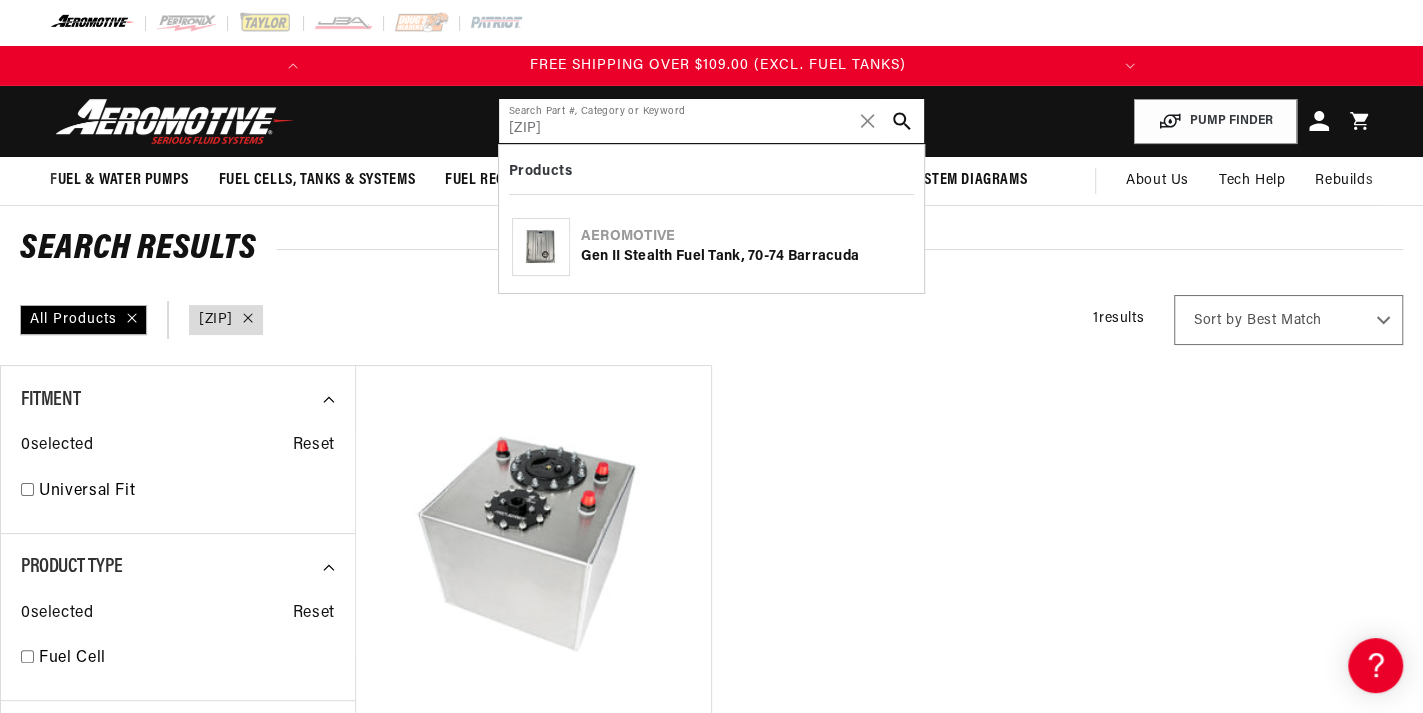 type on "18143" 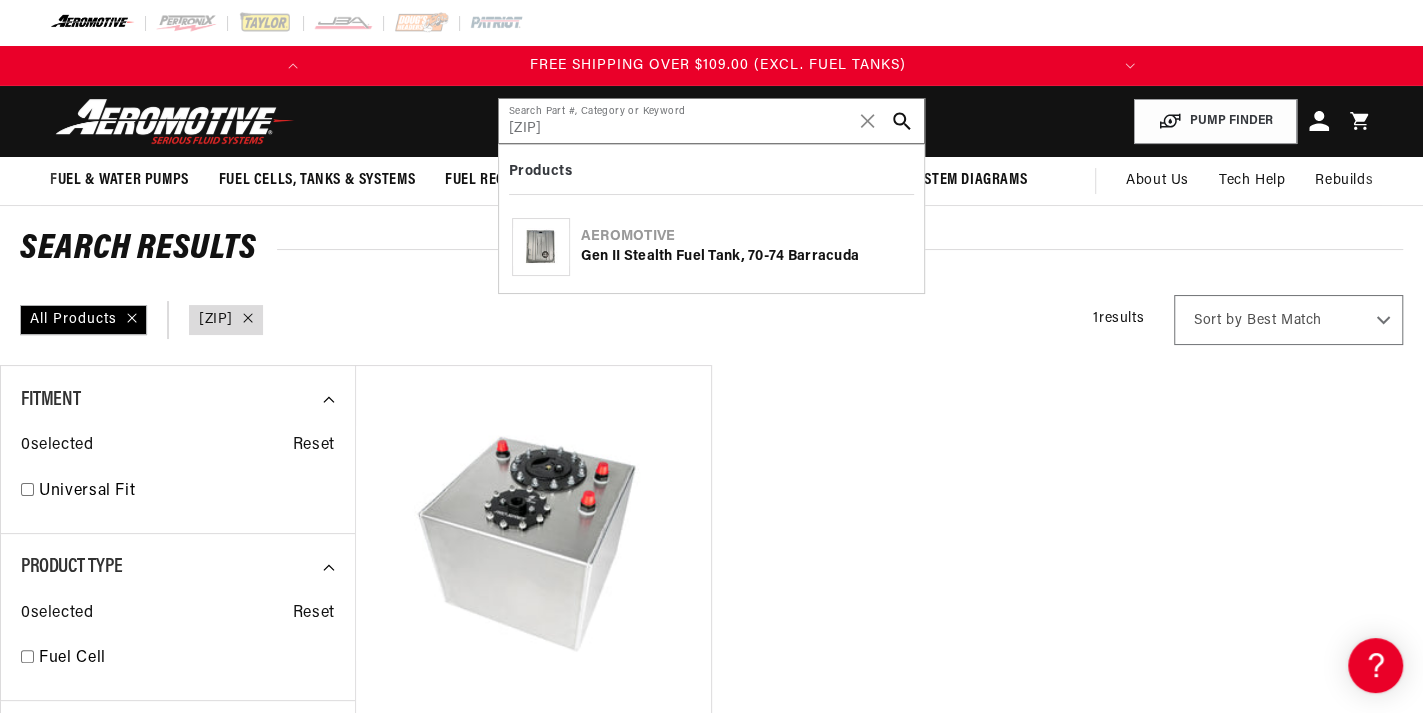 click on "Gen II Stealth Fuel Tank, 70-74 Barracuda" 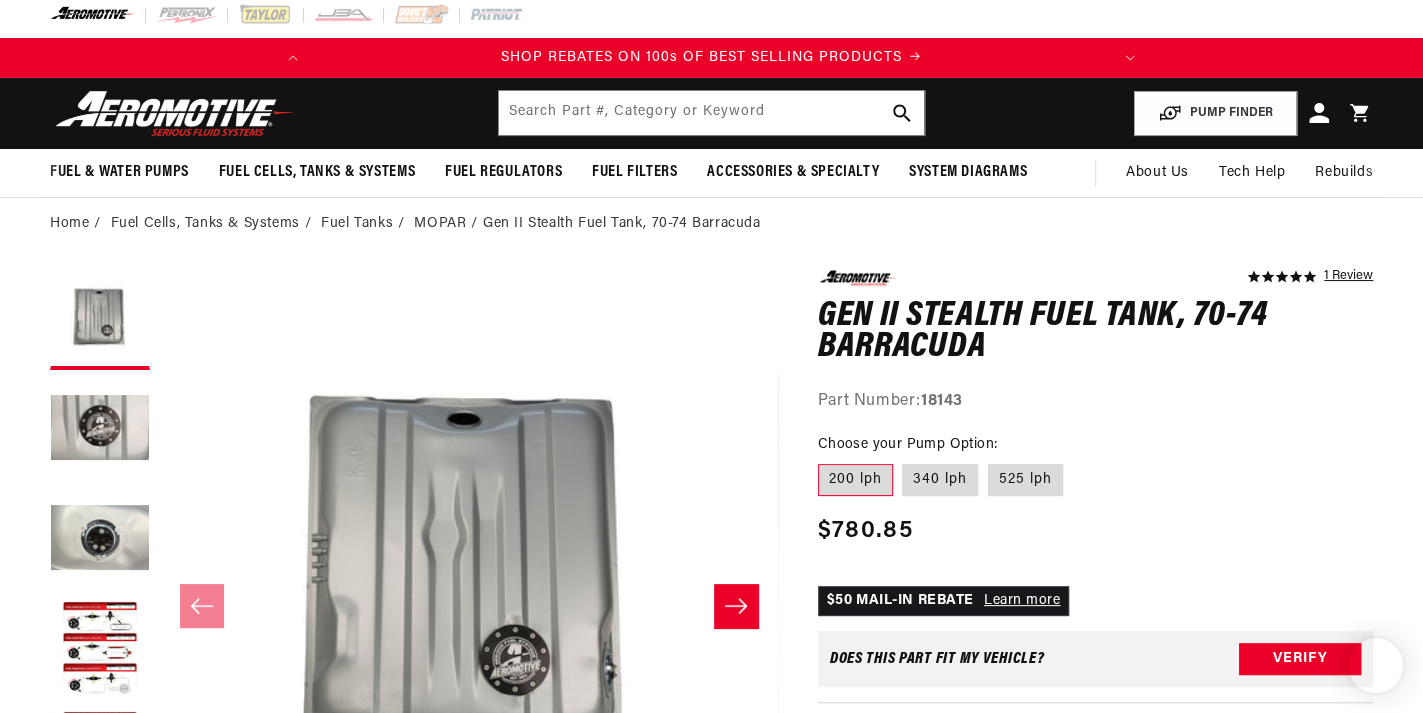 scroll, scrollTop: 199, scrollLeft: 0, axis: vertical 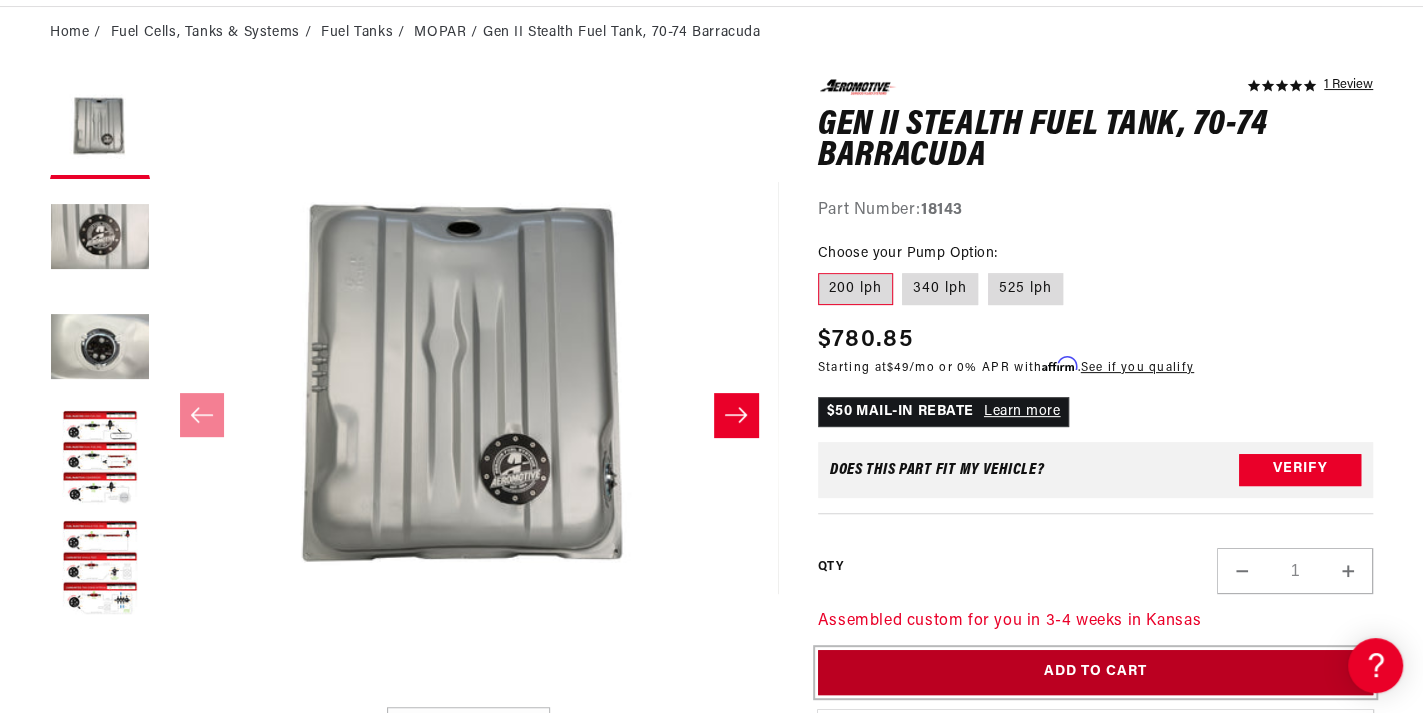 click on "Add to Cart" at bounding box center [1095, 672] 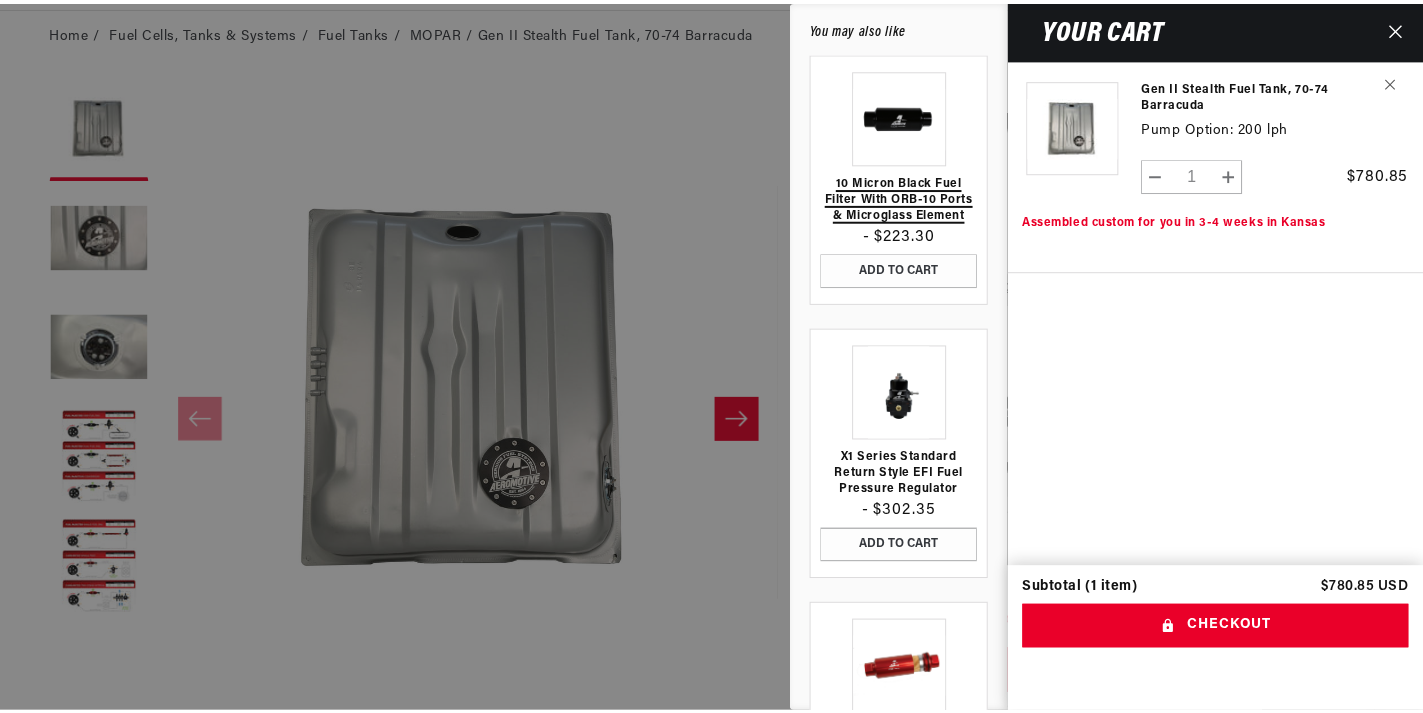 scroll, scrollTop: 0, scrollLeft: 0, axis: both 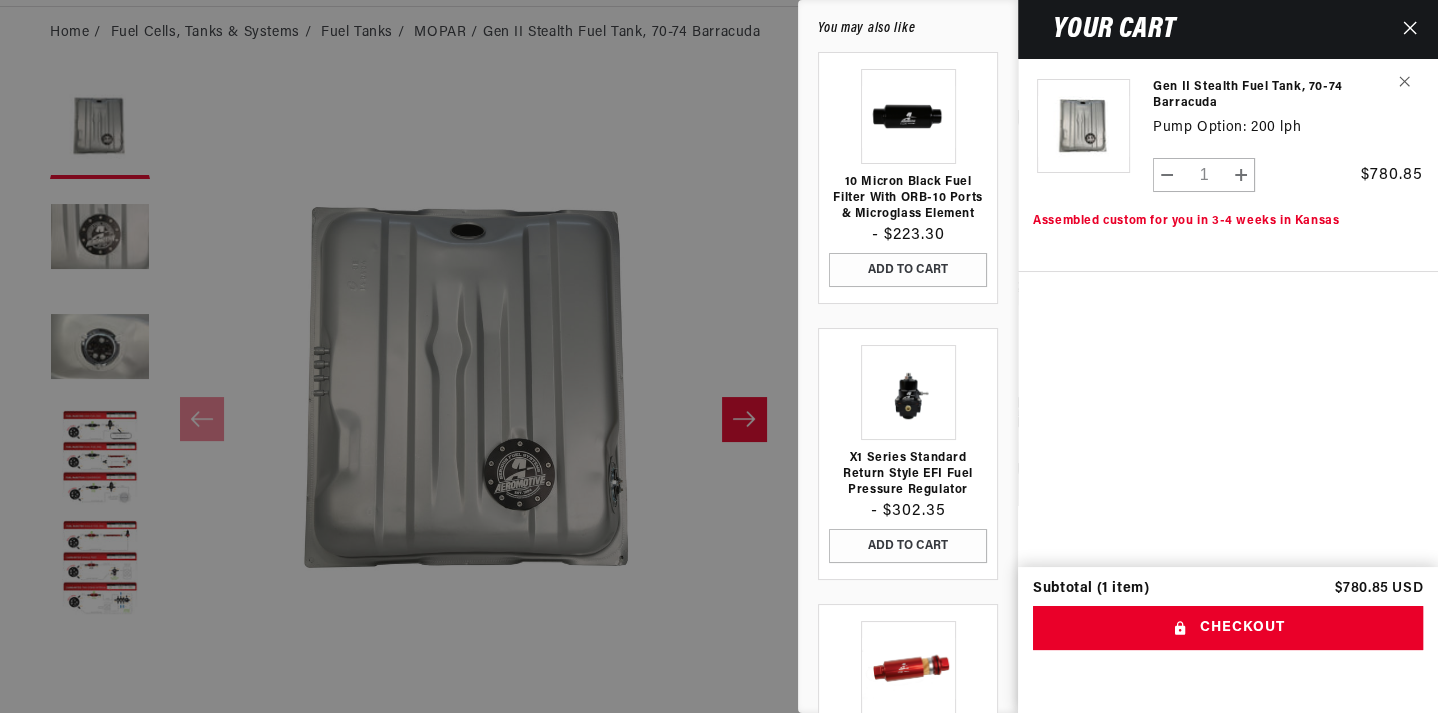 click 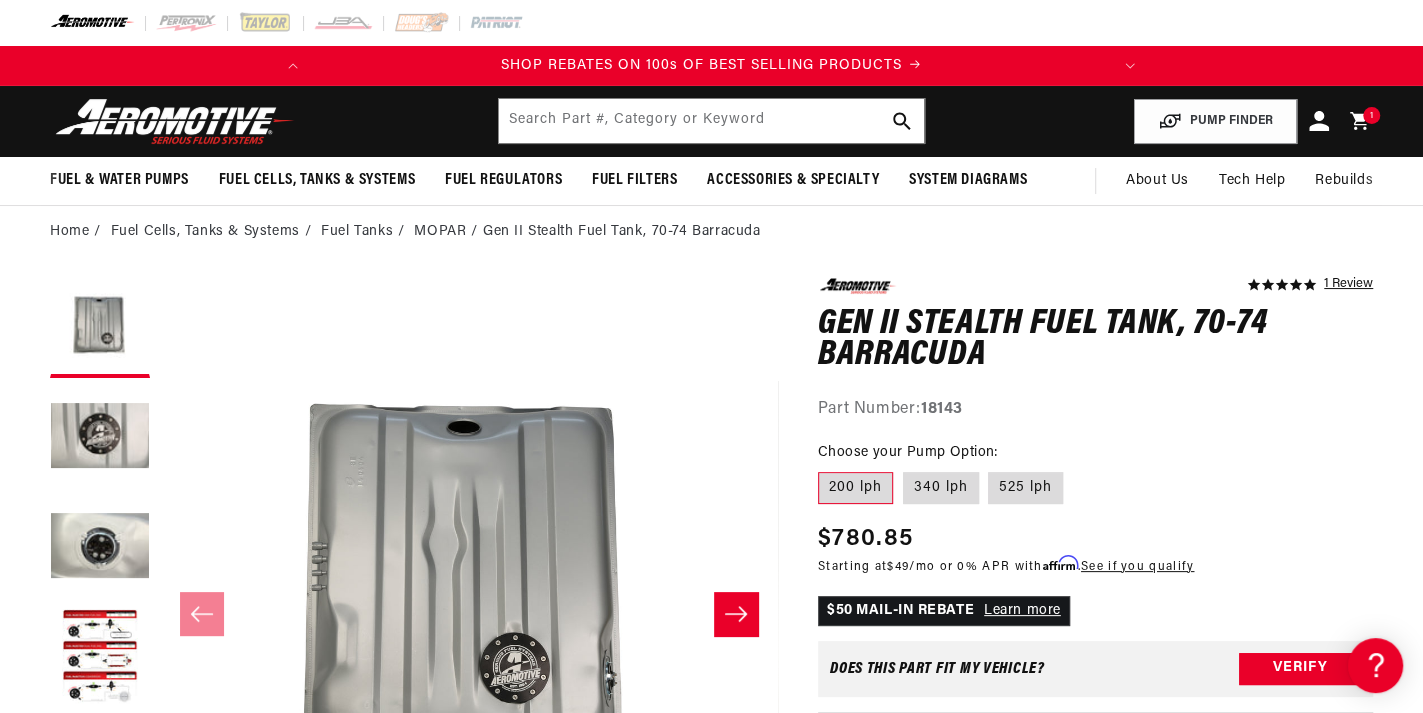 scroll, scrollTop: 0, scrollLeft: 0, axis: both 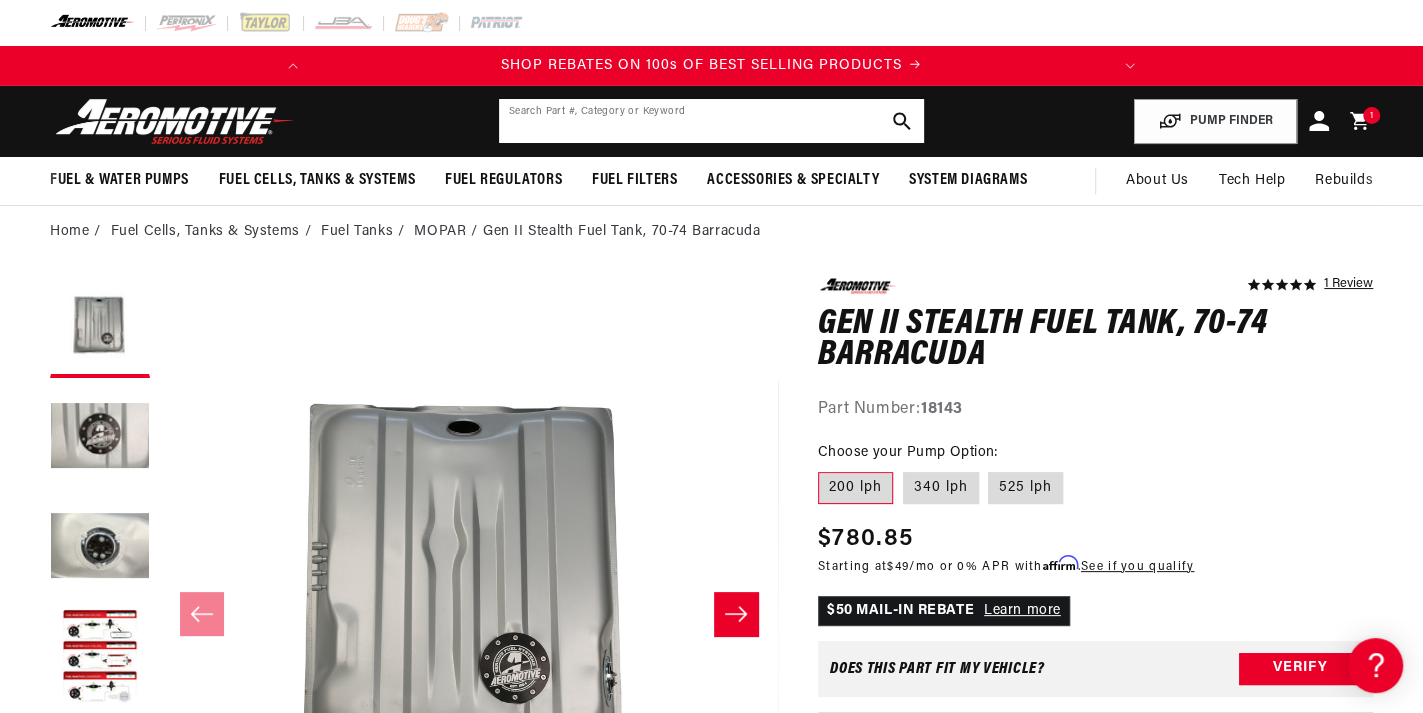 click 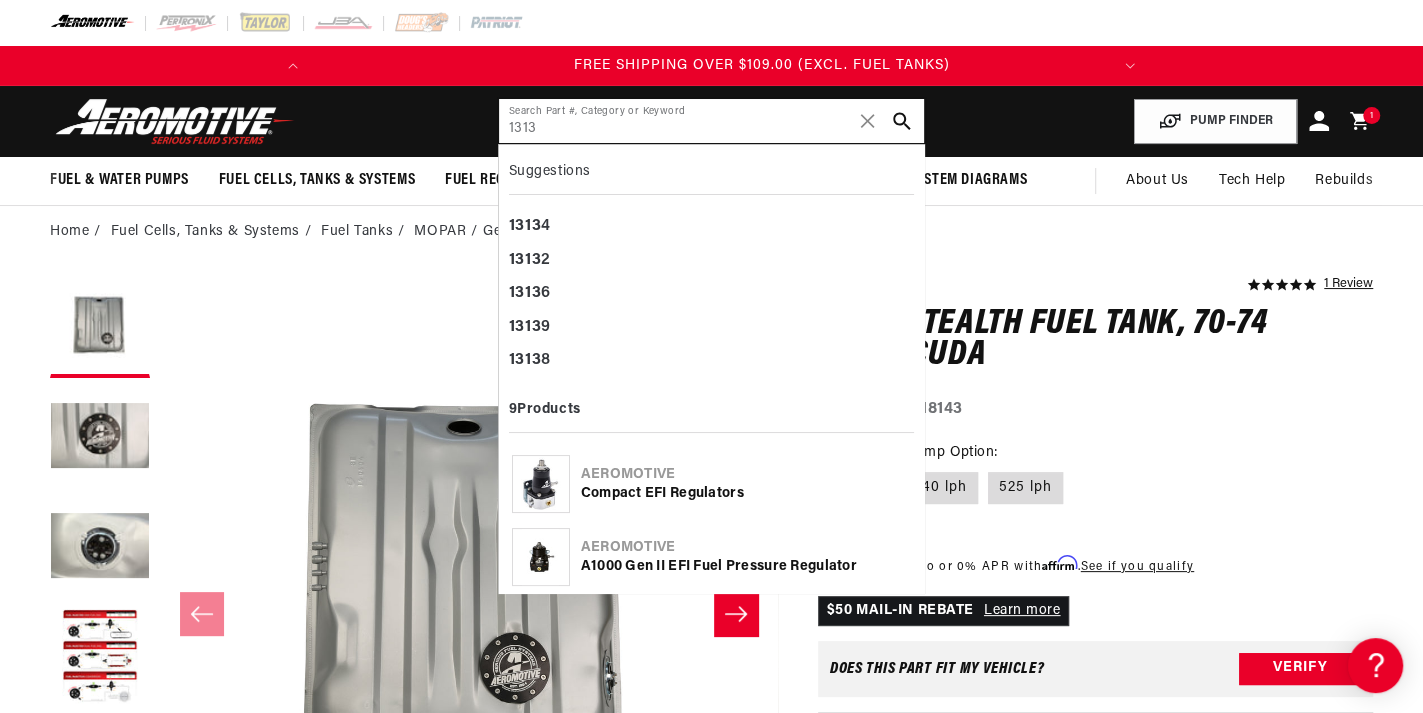 scroll, scrollTop: 0, scrollLeft: 791, axis: horizontal 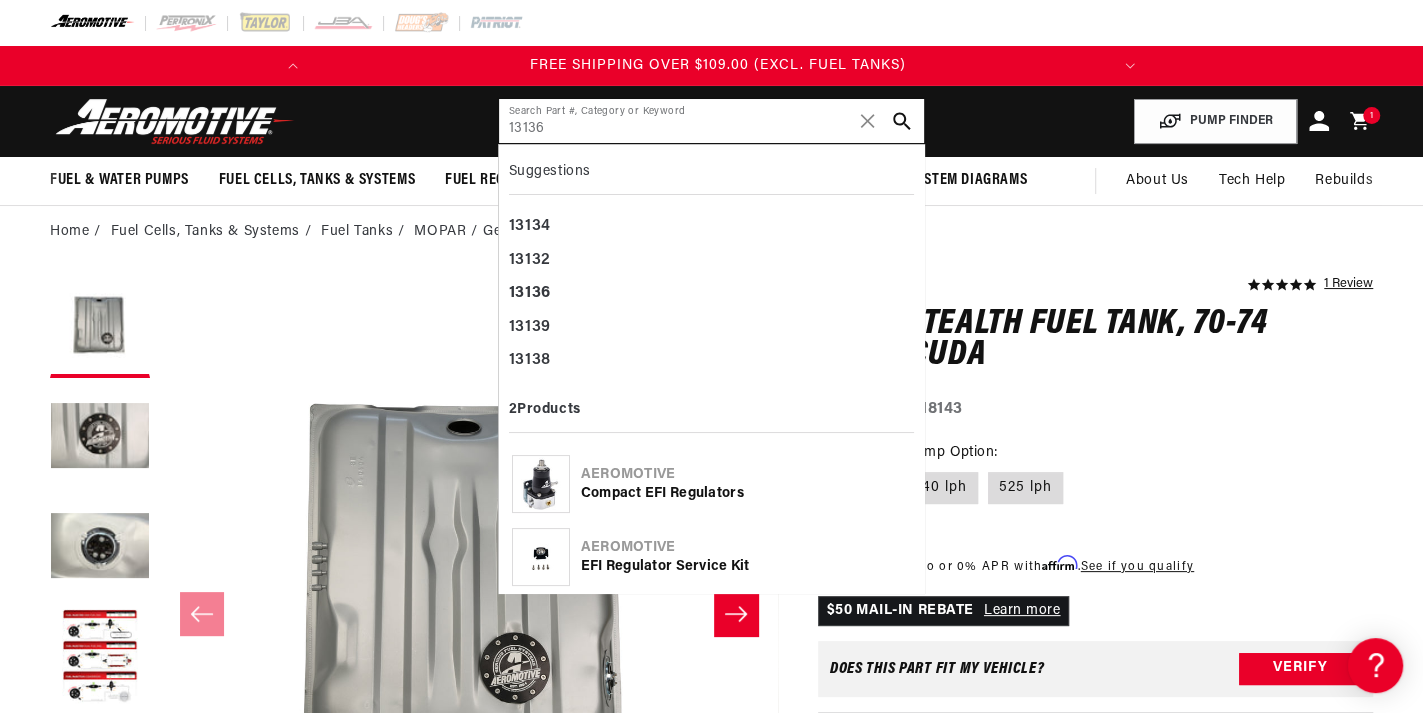 type on "13136" 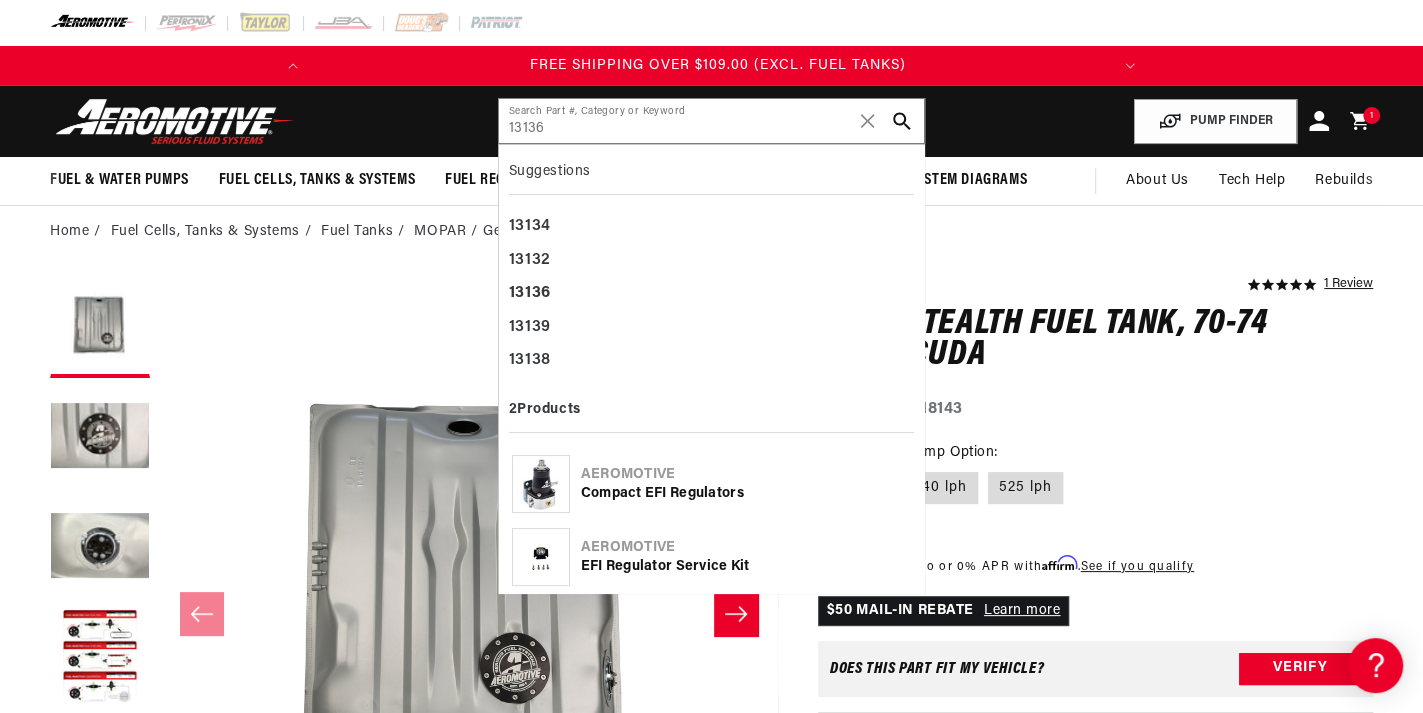 click on "Compact EFI Regulators" 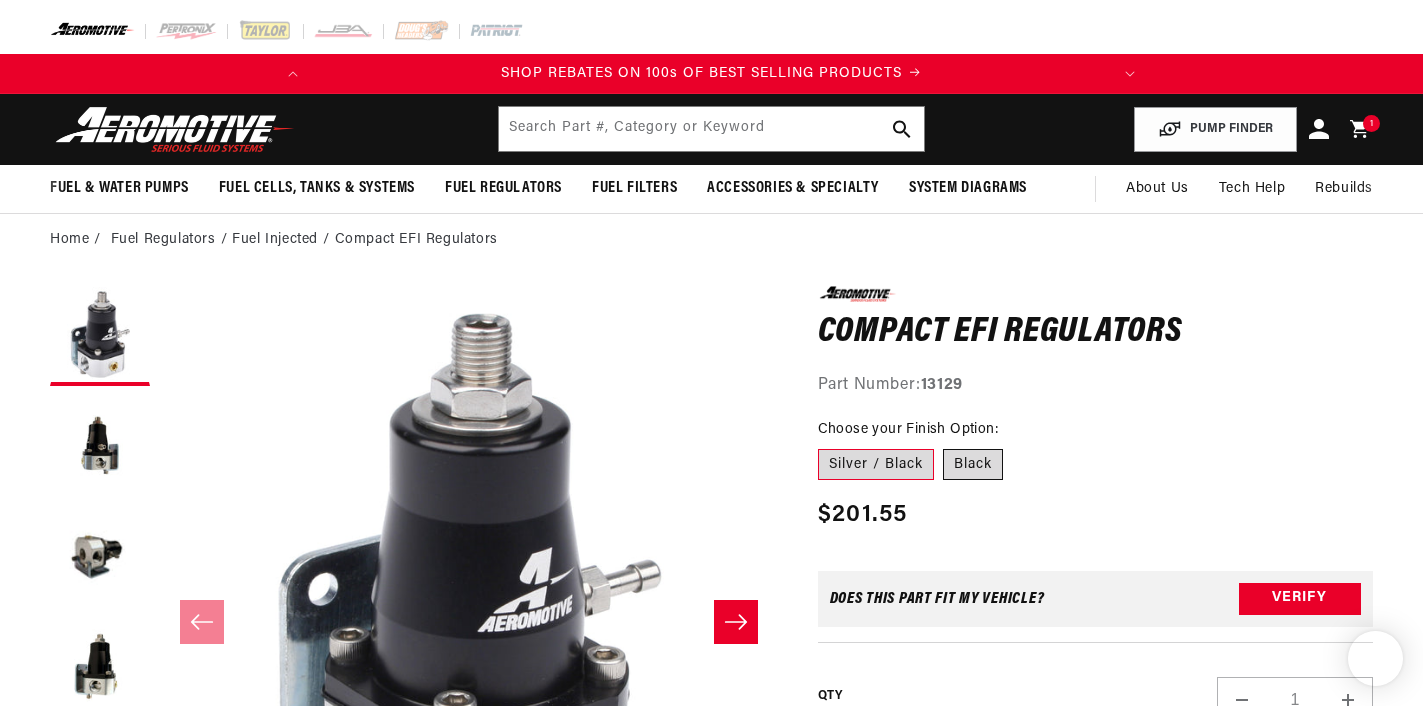 scroll, scrollTop: 0, scrollLeft: 0, axis: both 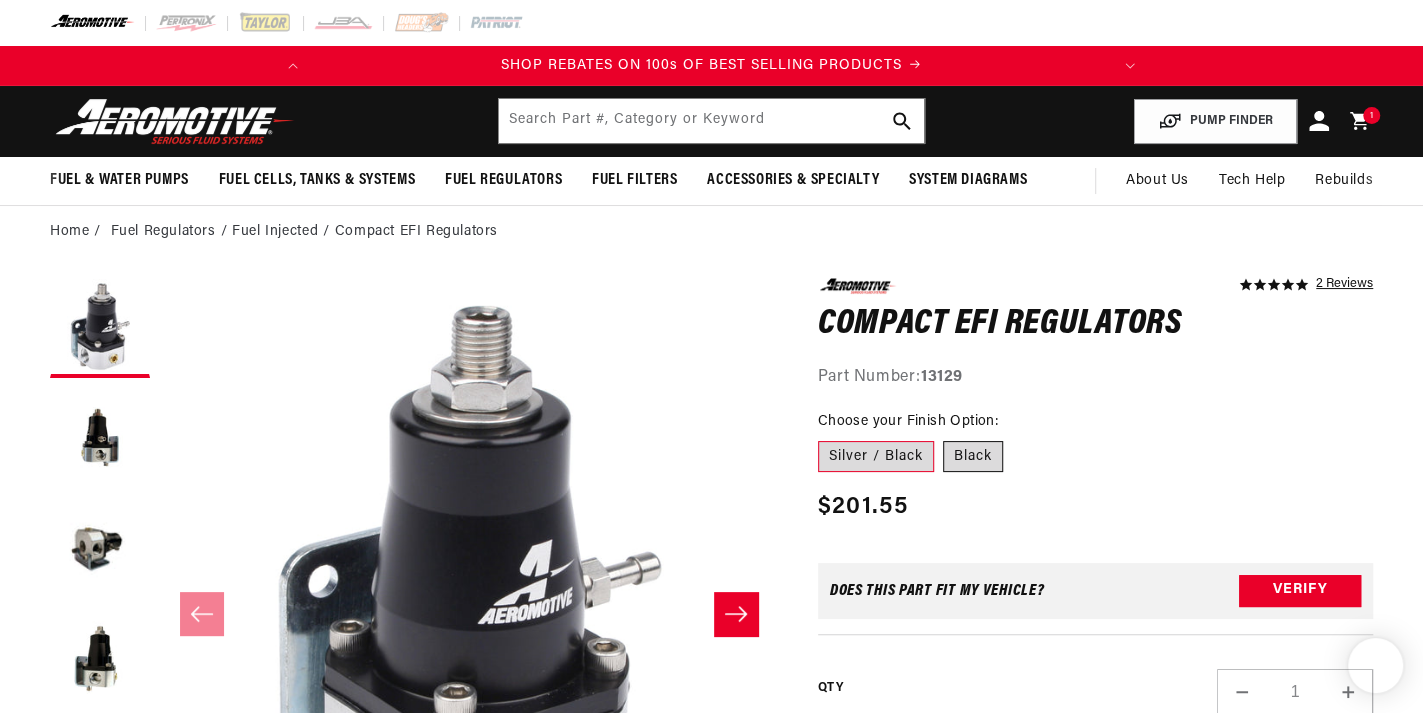click on "Black" at bounding box center [973, 457] 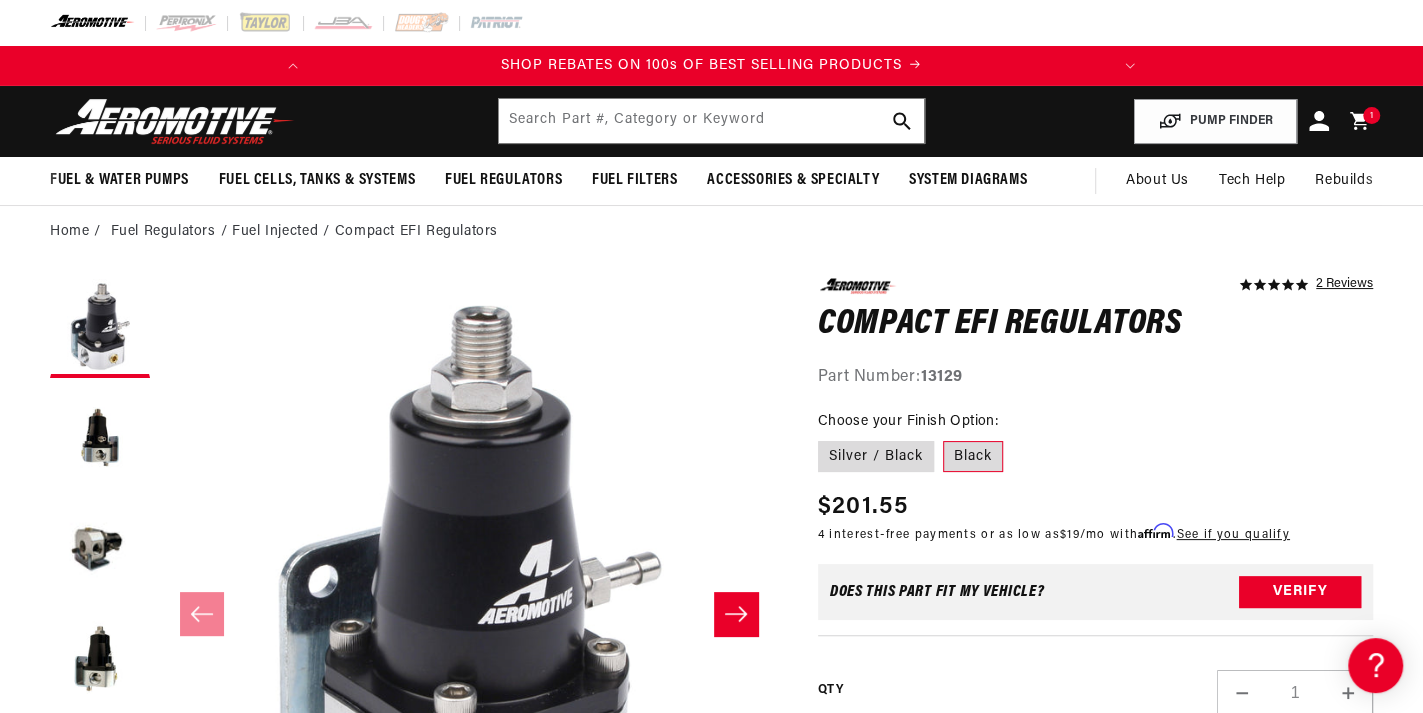 scroll, scrollTop: 0, scrollLeft: 0, axis: both 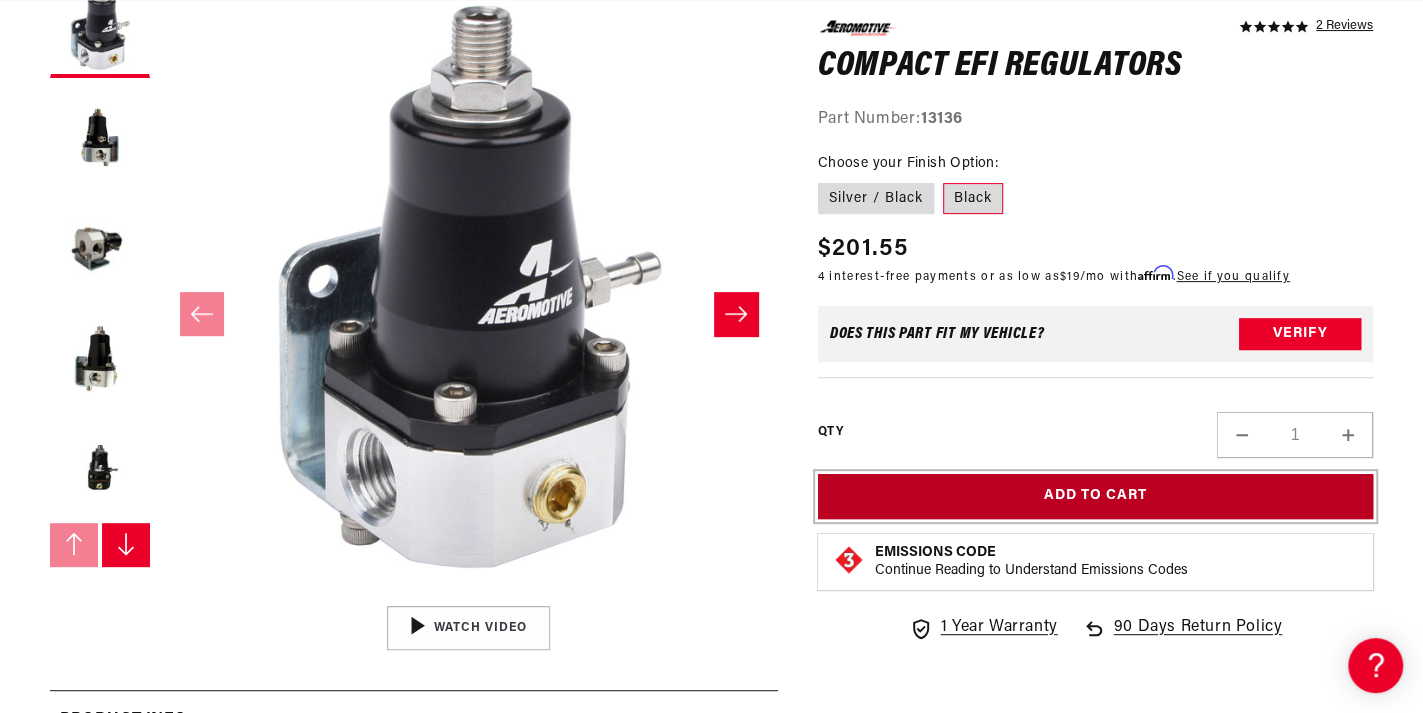 click on "Add to Cart" at bounding box center [1095, 496] 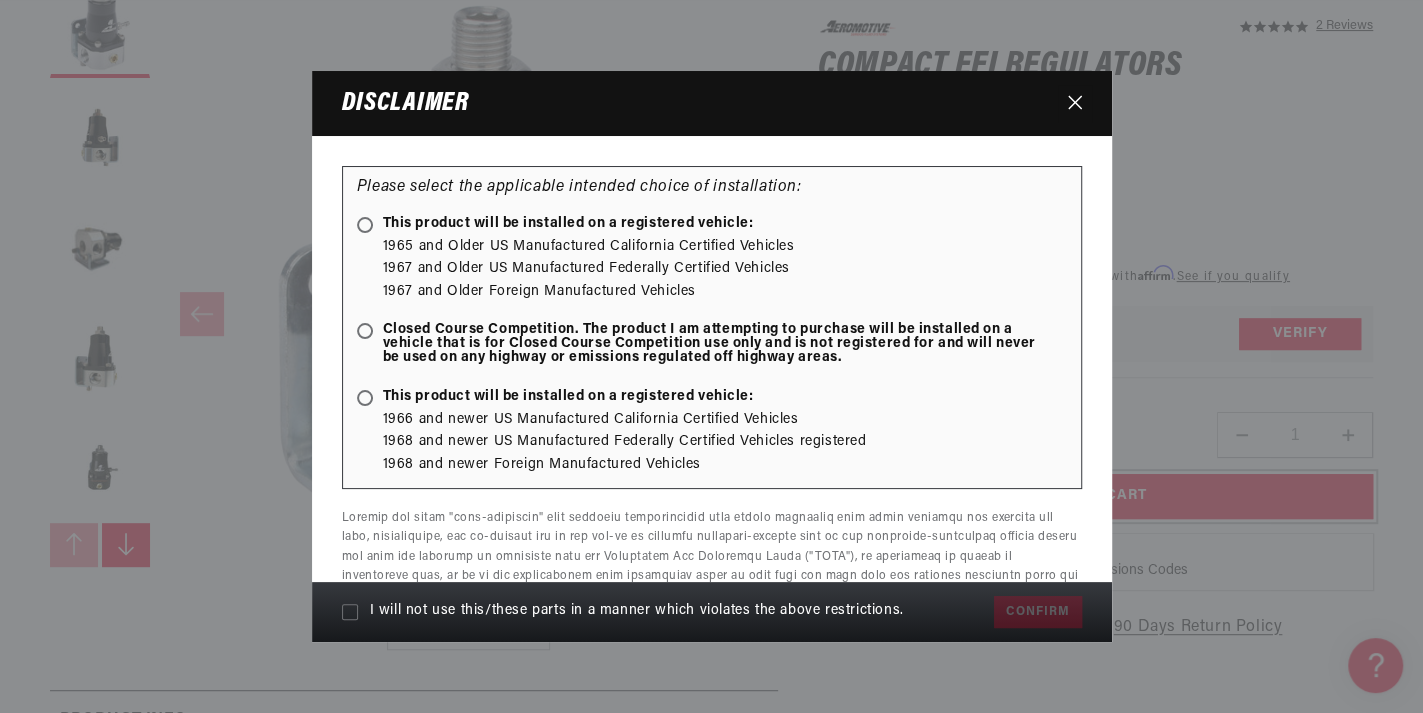 scroll, scrollTop: 0, scrollLeft: 791, axis: horizontal 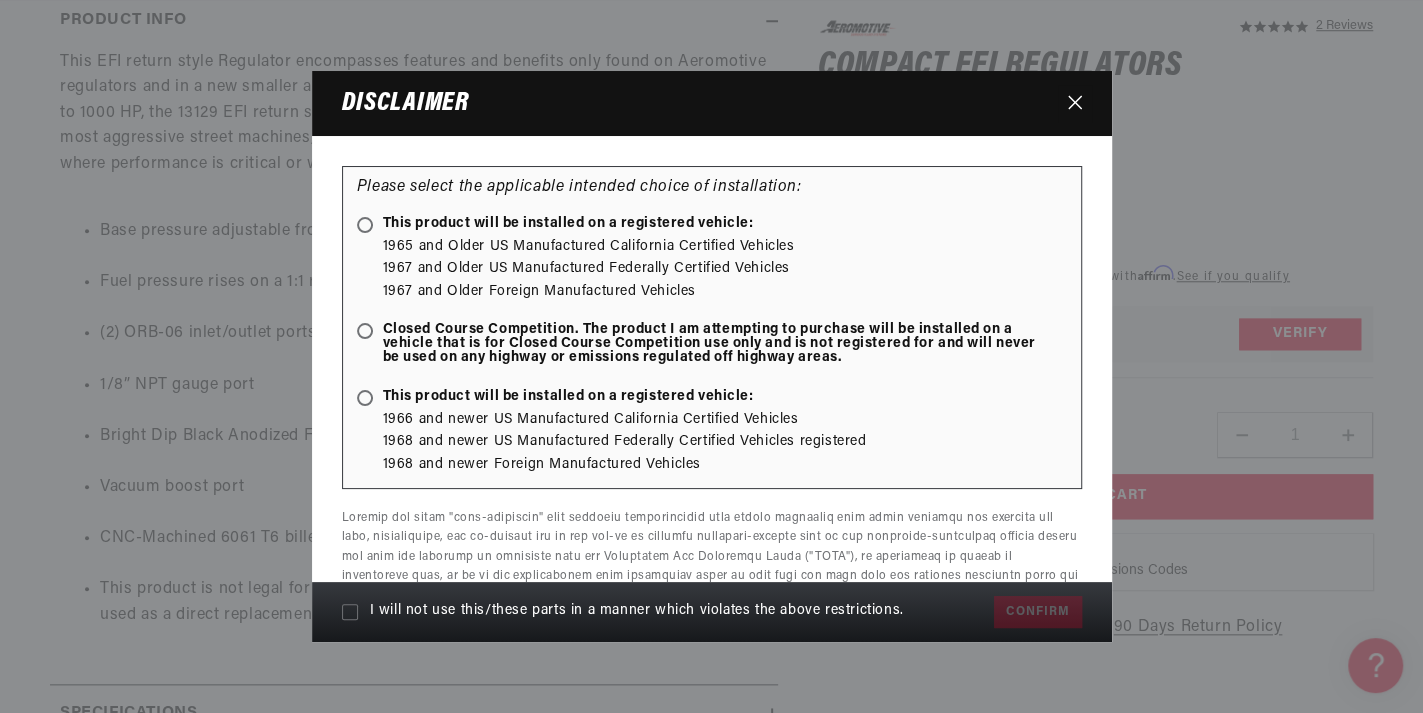 click 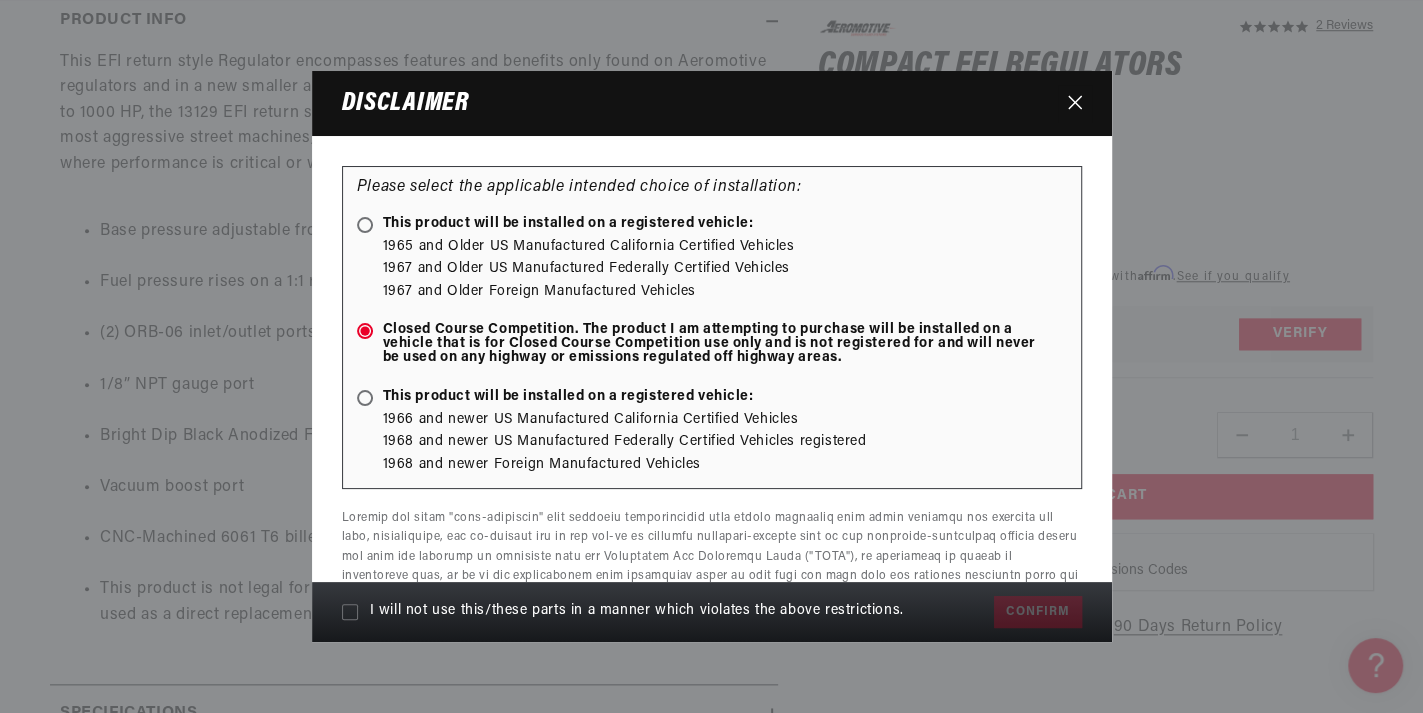 click on "Please select the applicable intended choice of installation:
This product will be installed on a registered vehicle:
1965 and Older US Manufactured California Certified Vehicles 1967 and Older US Manufactured Federally Certified Vehicles 1967 and Older Foreign Manufactured Vehicles
Closed Course Competition. The product I am attempting to purchase will be installed on a vehicle that is for Closed Course Competition use only and is not registered for and will never be used on any highway or emissions regulated off highway areas.
This product will be installed on a registered vehicle:" at bounding box center [712, 327] 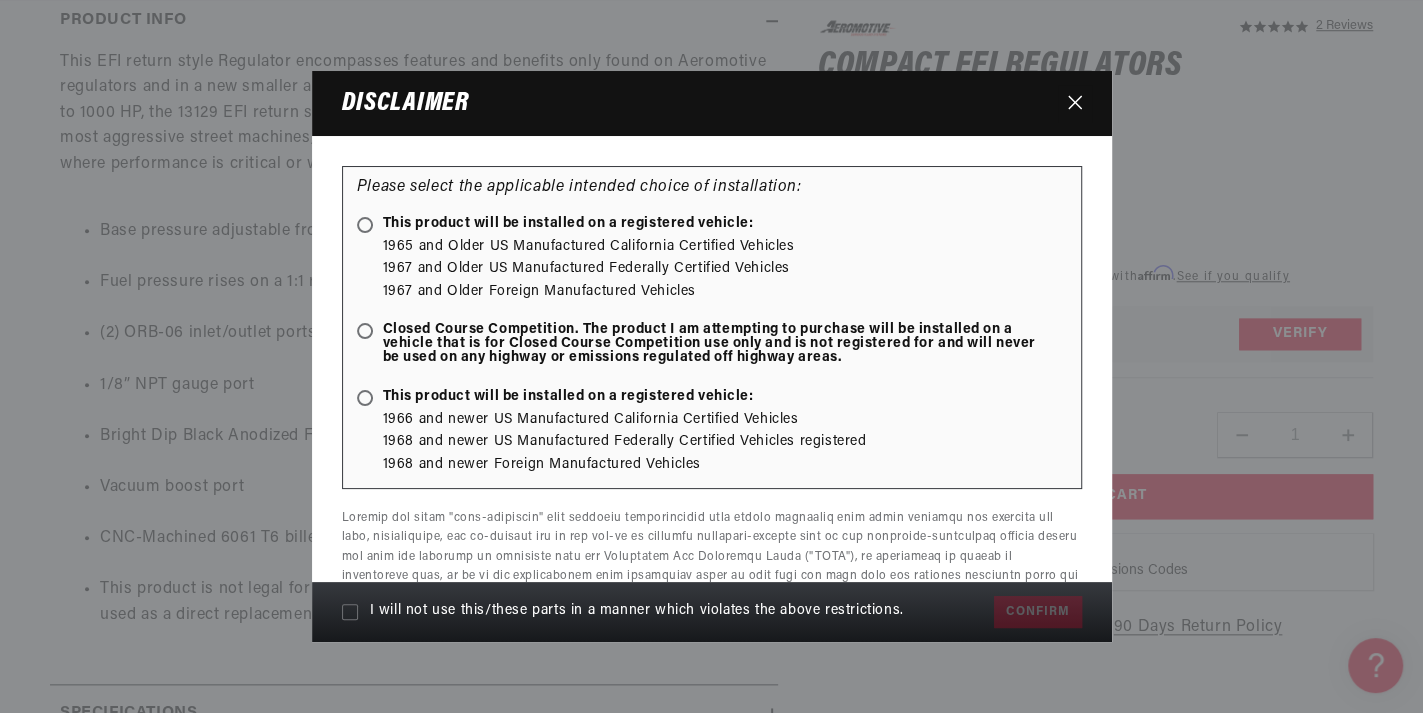 click on "This product will be installed on a registered vehicle:" at bounding box center (555, 224) 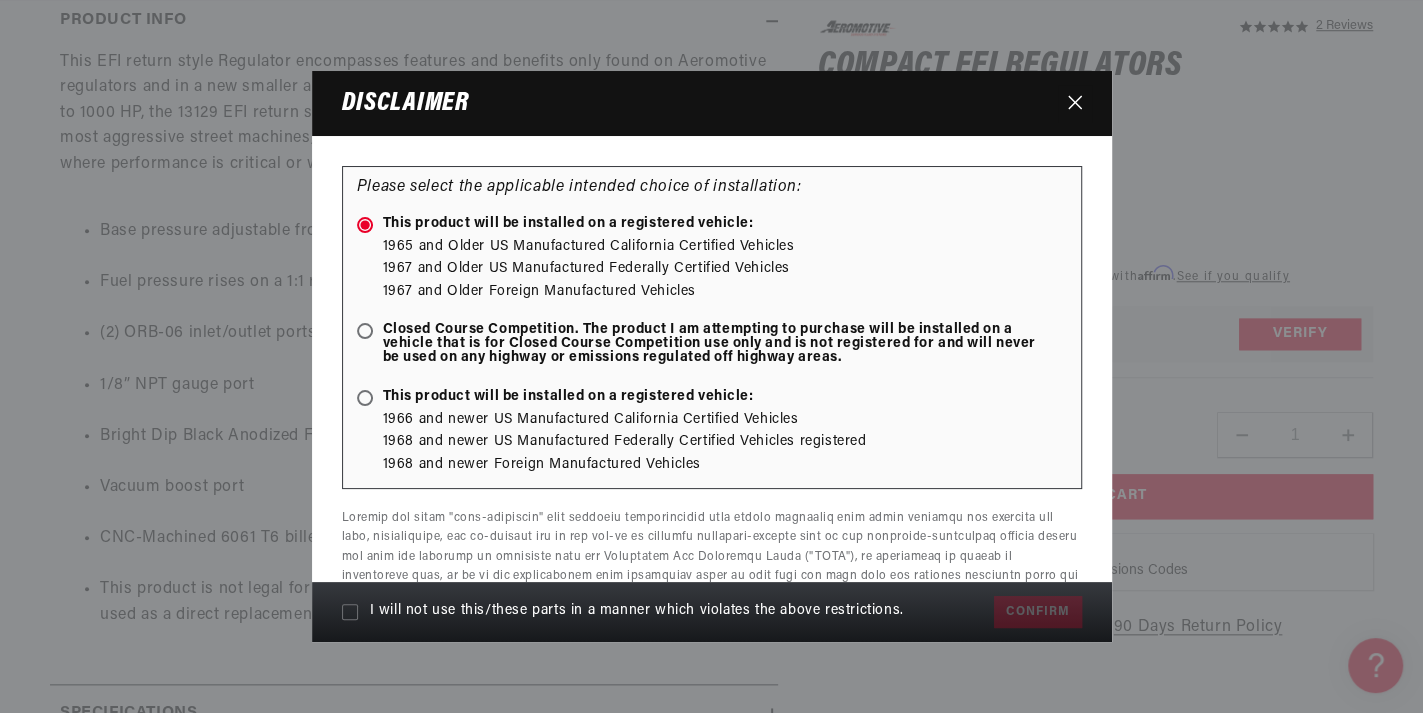 scroll, scrollTop: 0, scrollLeft: 0, axis: both 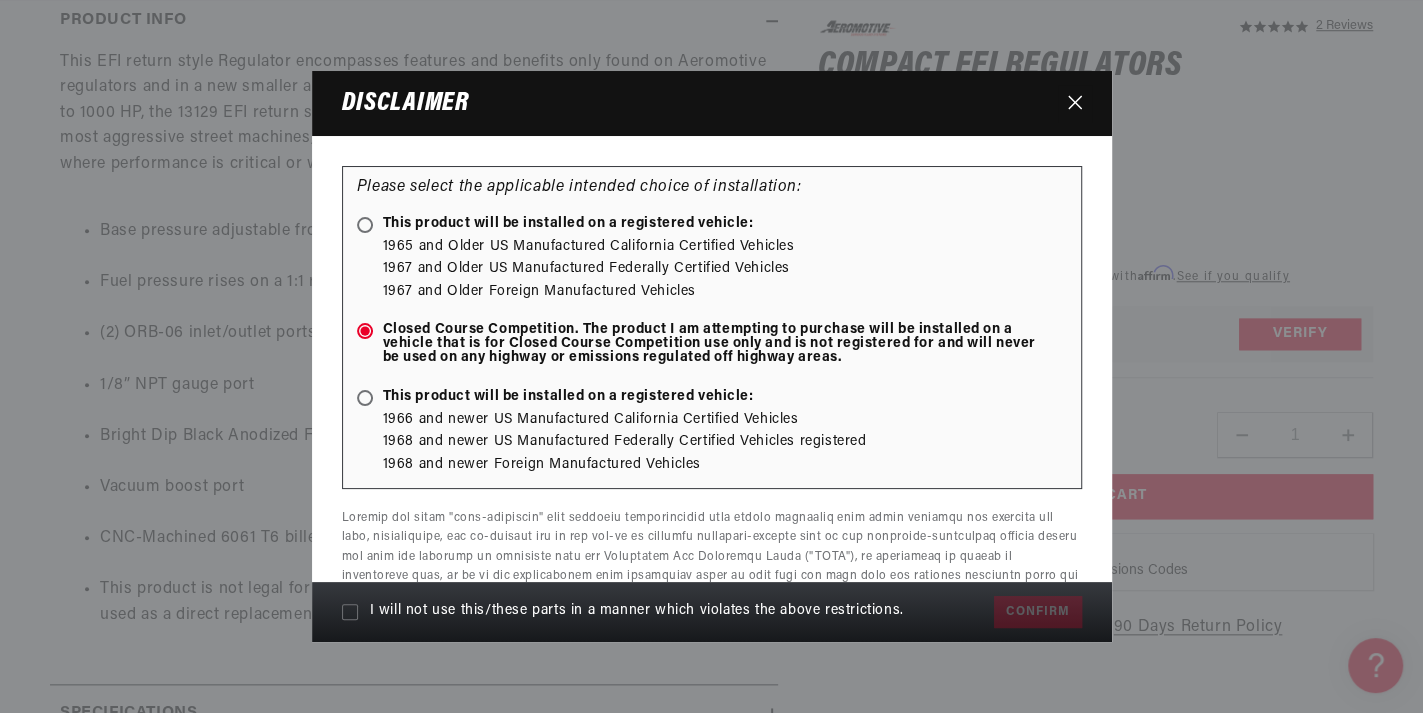 click at bounding box center (365, 398) 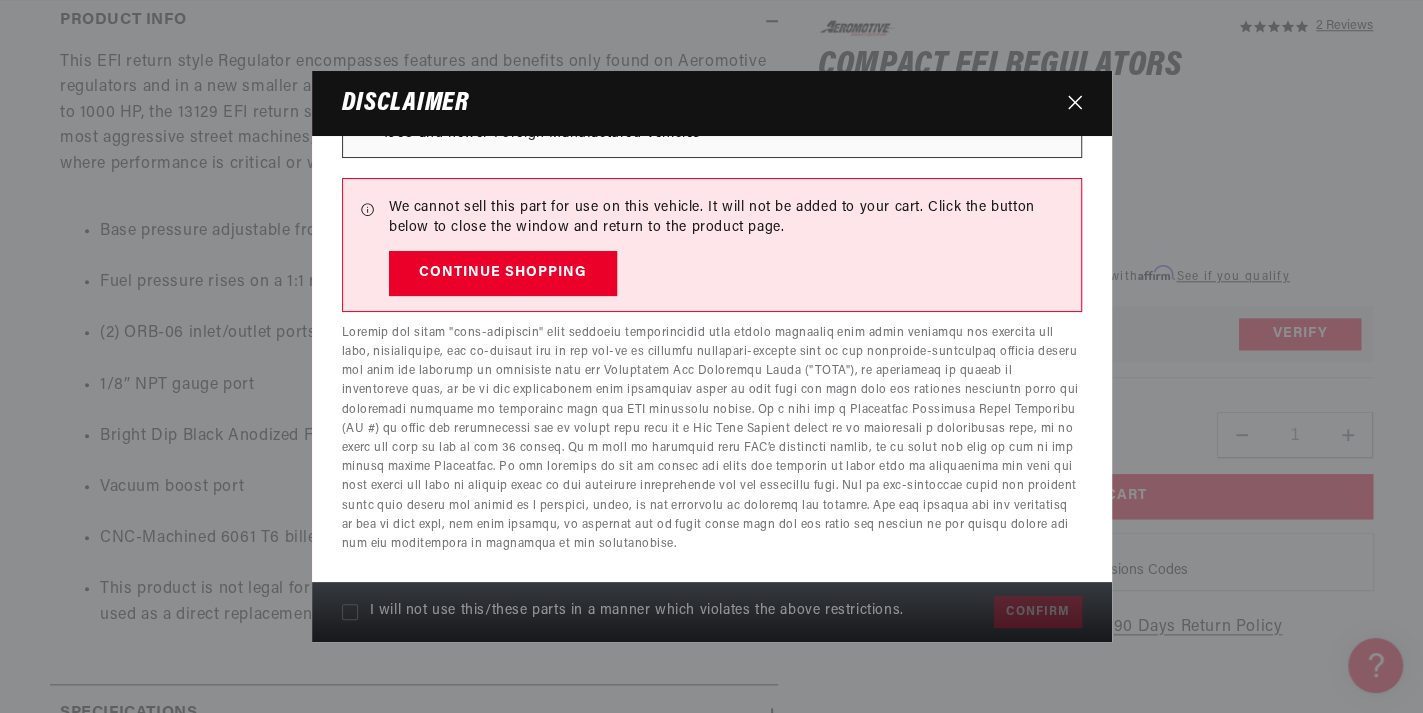 scroll, scrollTop: 0, scrollLeft: 0, axis: both 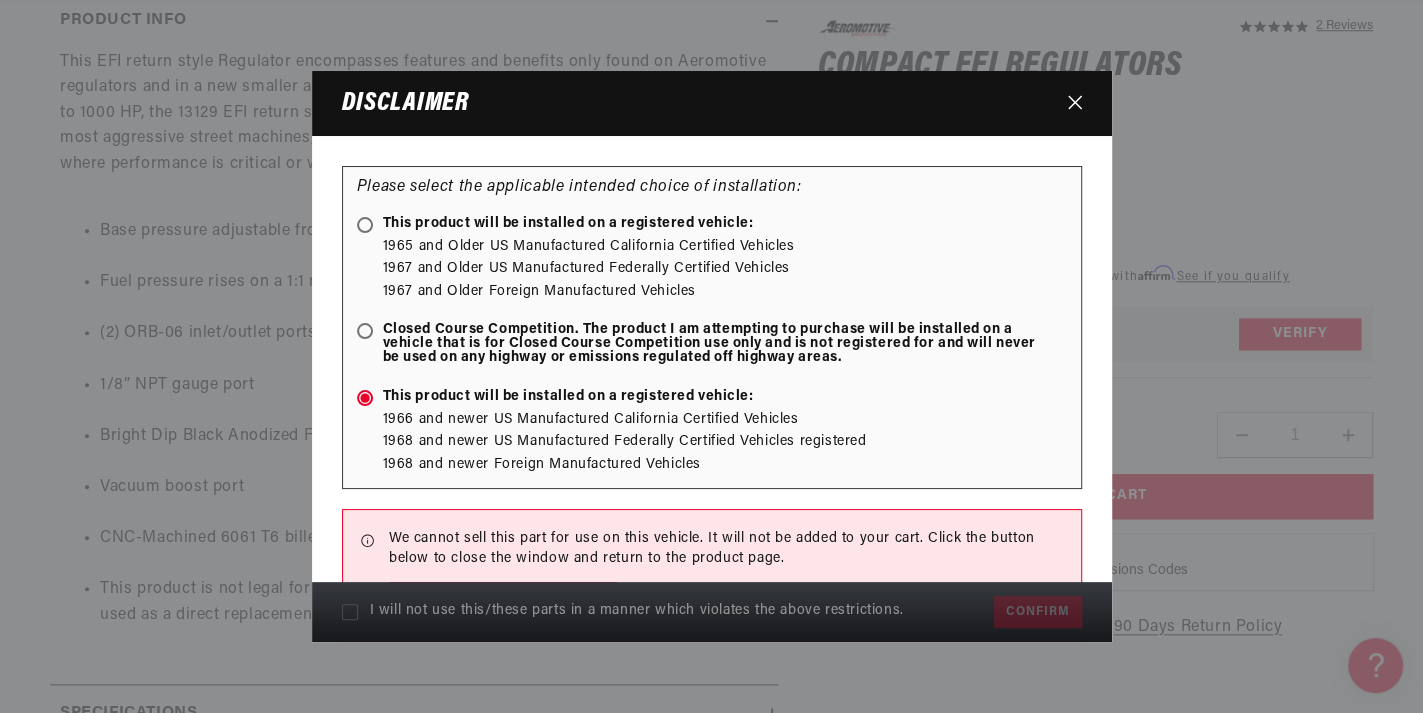 click 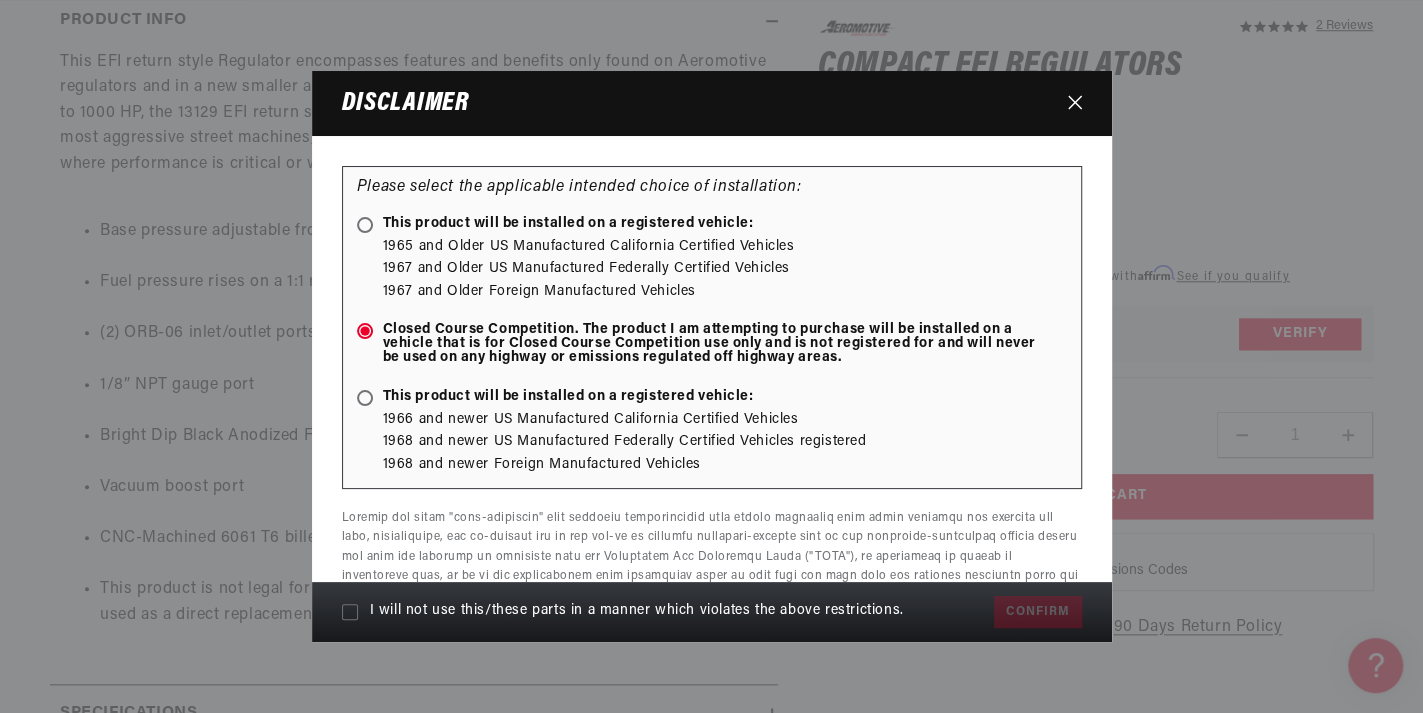 scroll, scrollTop: 0, scrollLeft: 791, axis: horizontal 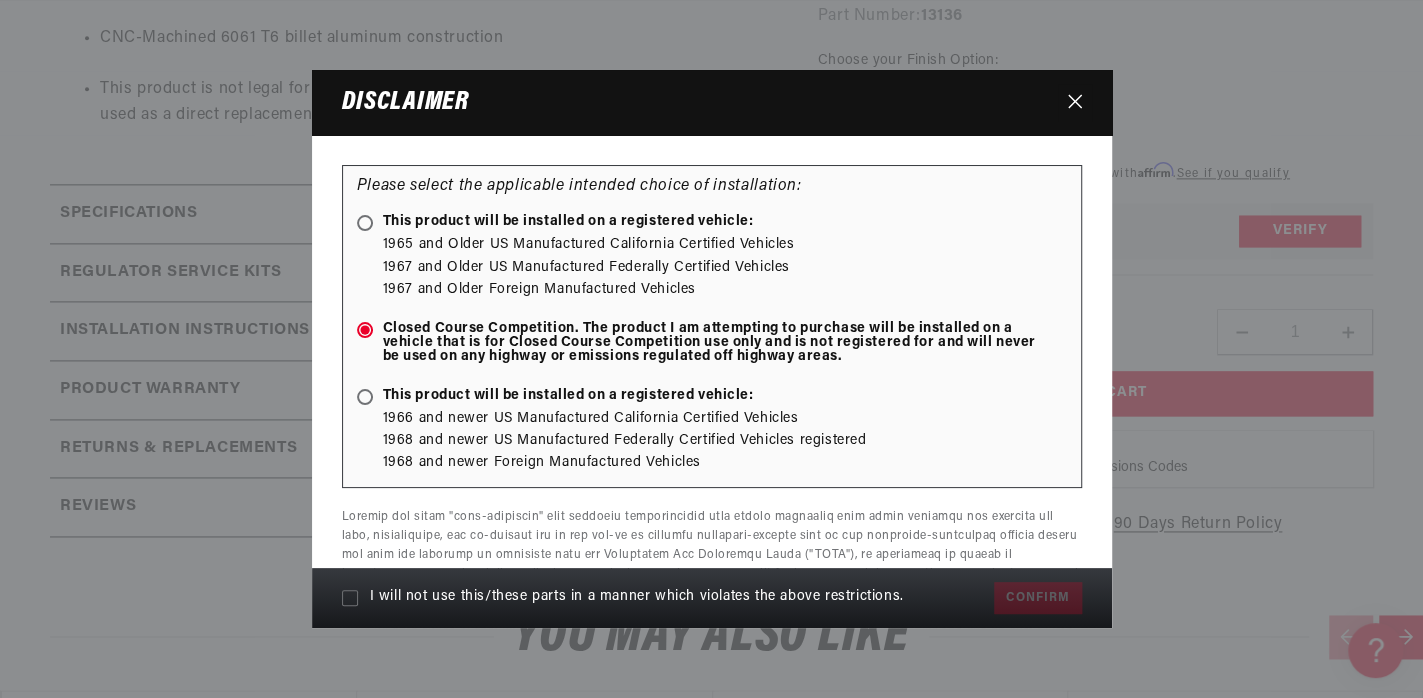 click 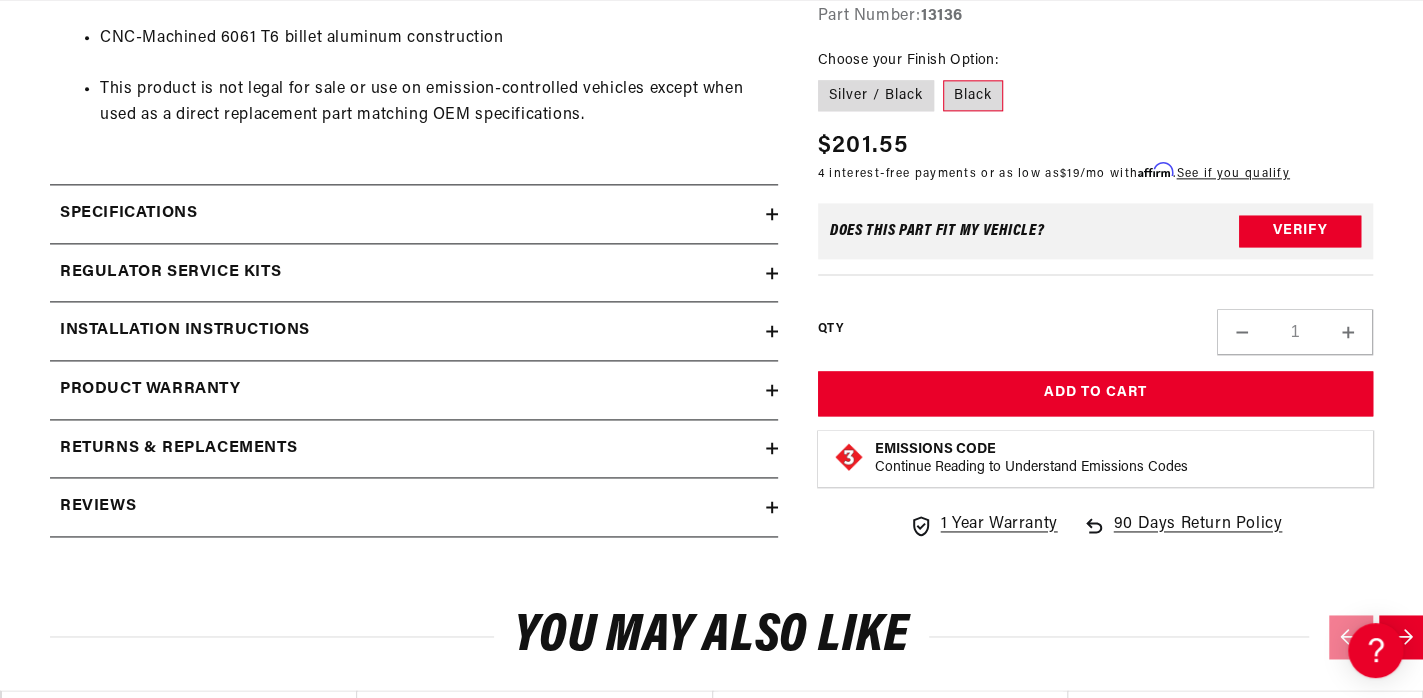 click on "Choose your Finish Option:
Silver / Black
Black" at bounding box center (1095, 81) 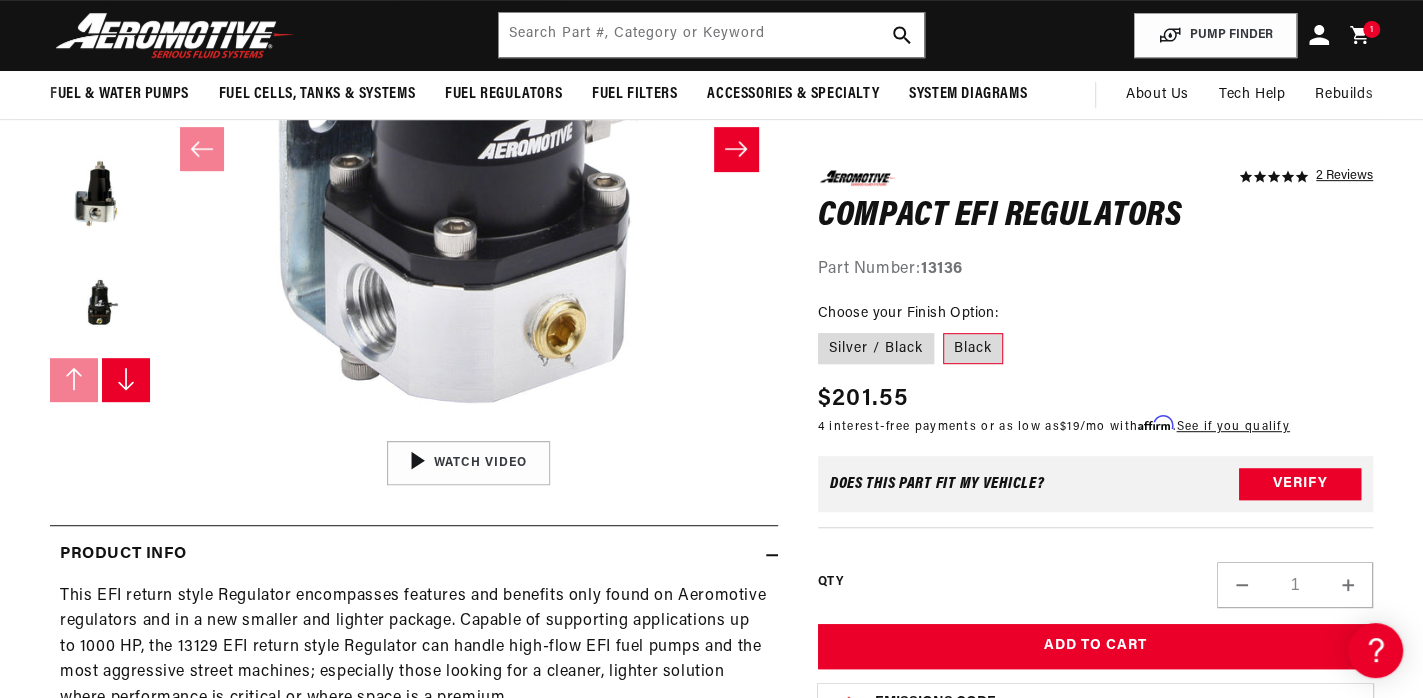scroll, scrollTop: 99, scrollLeft: 0, axis: vertical 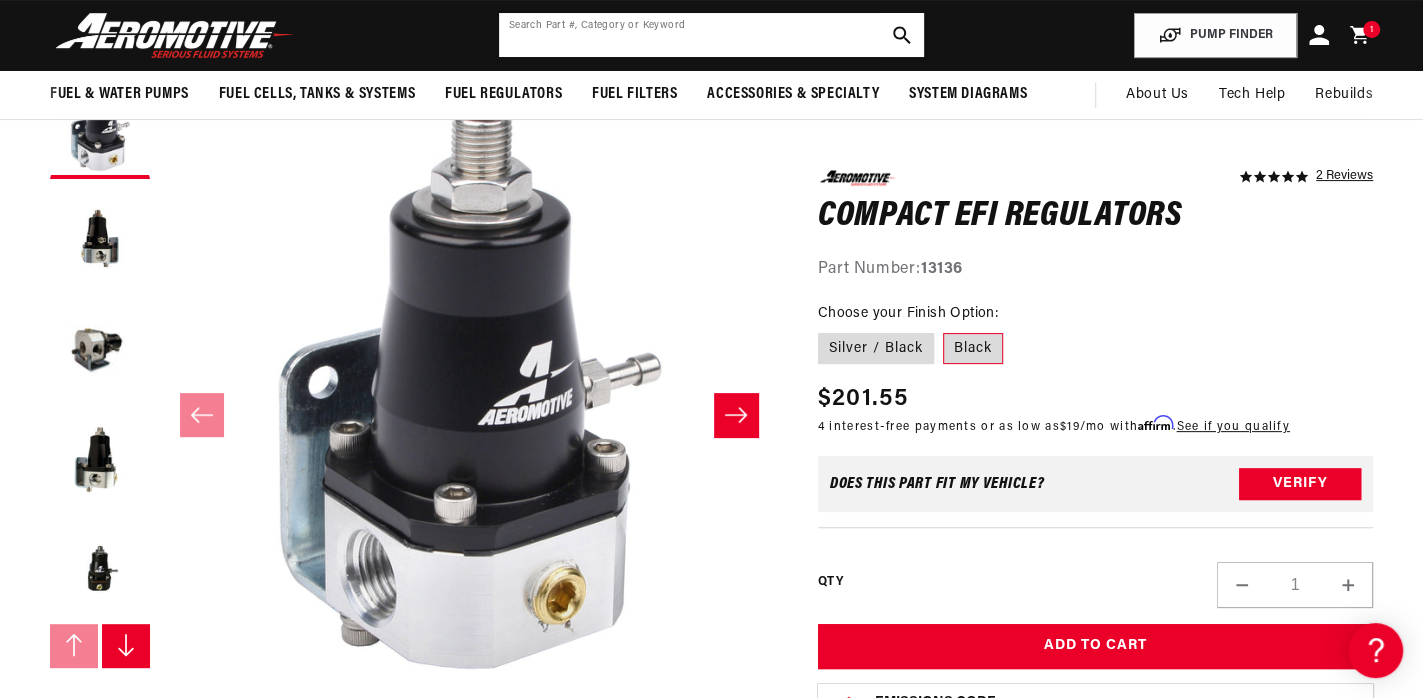 click 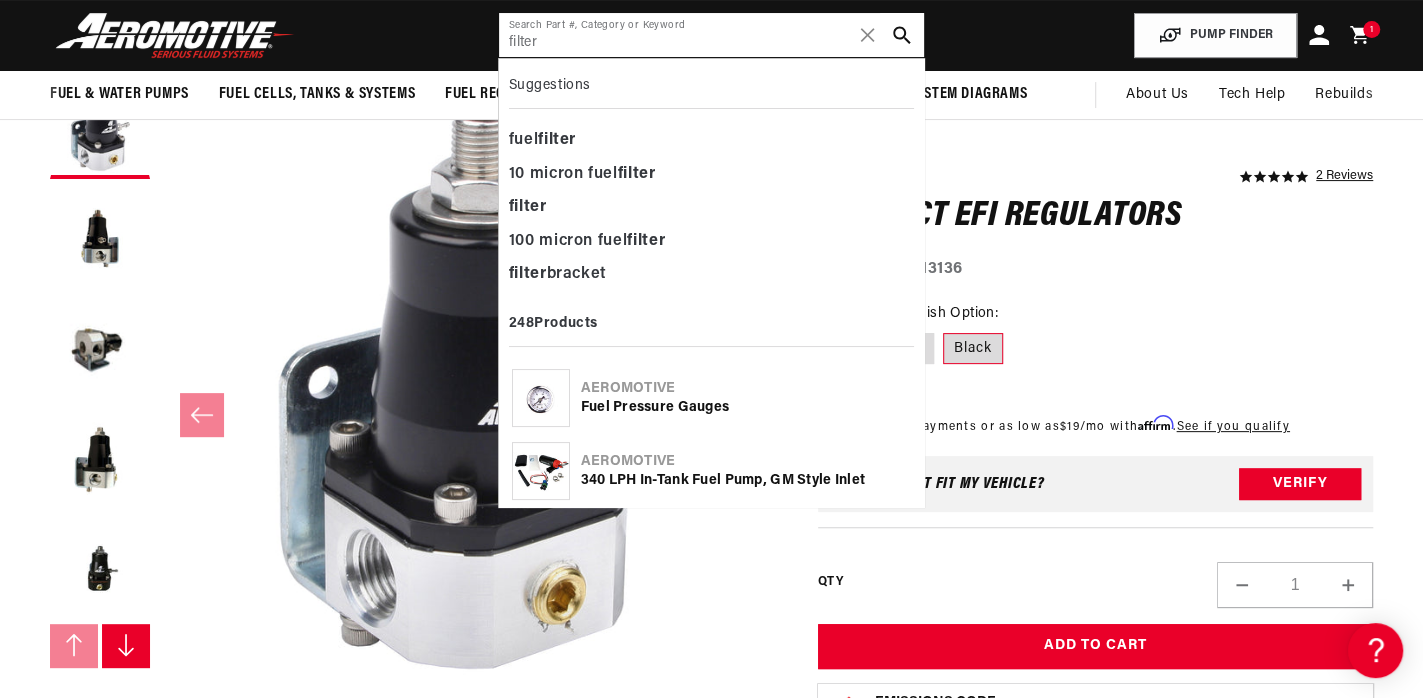 scroll, scrollTop: 0, scrollLeft: 791, axis: horizontal 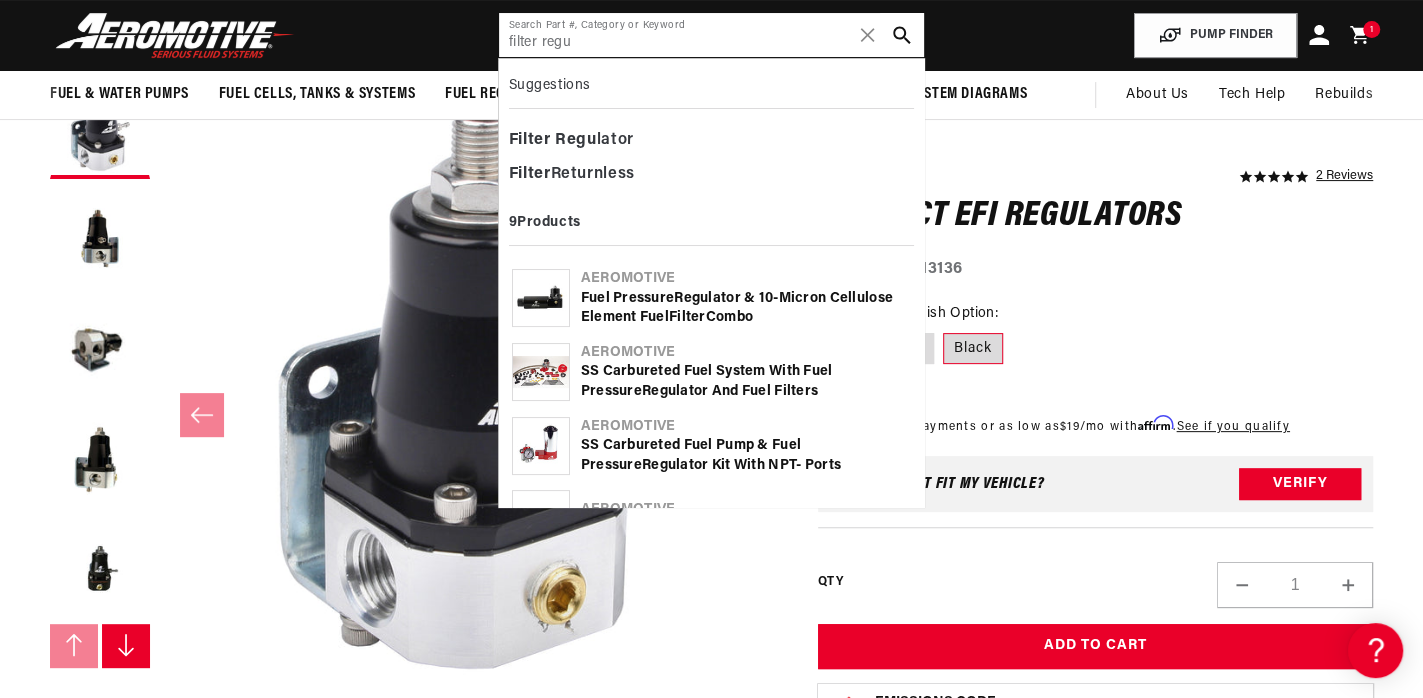 type on "filter regu" 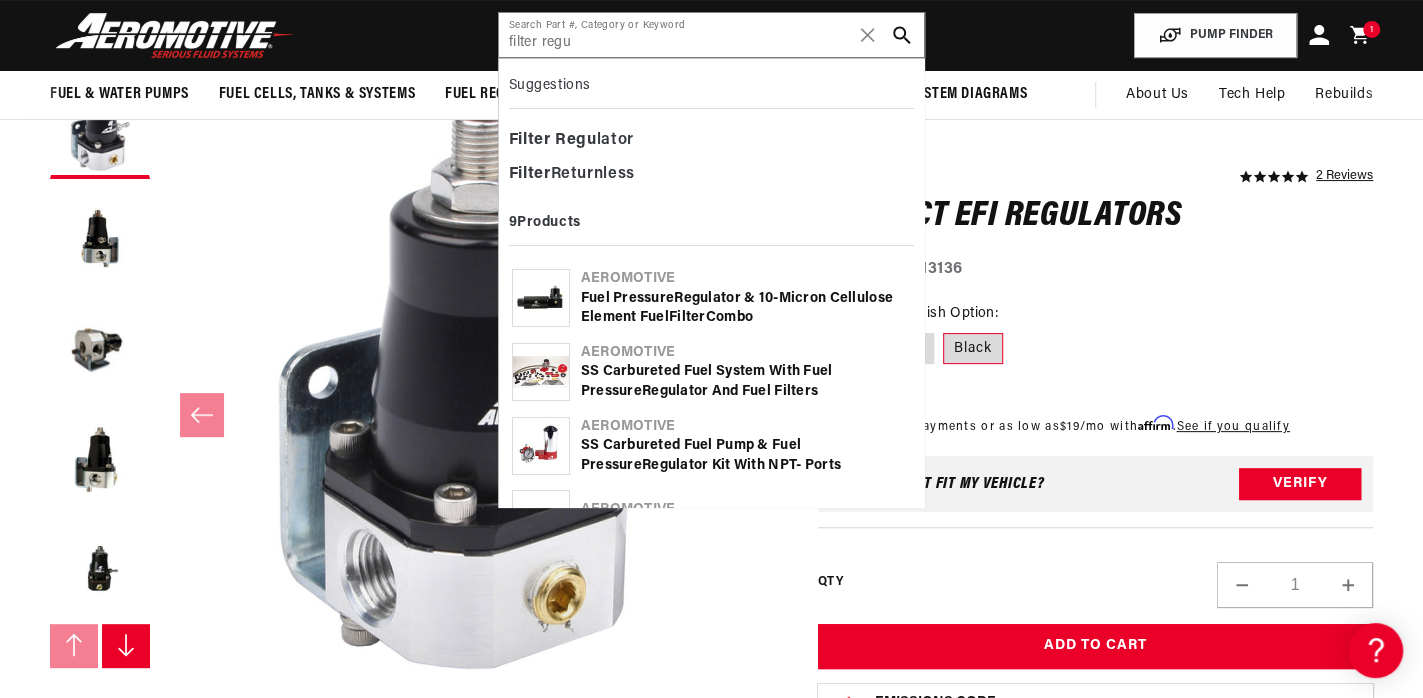 click on "Fuel Pressure  Regu lator & 10-Micron Cellulose Element Fuel  Filter  Combo" 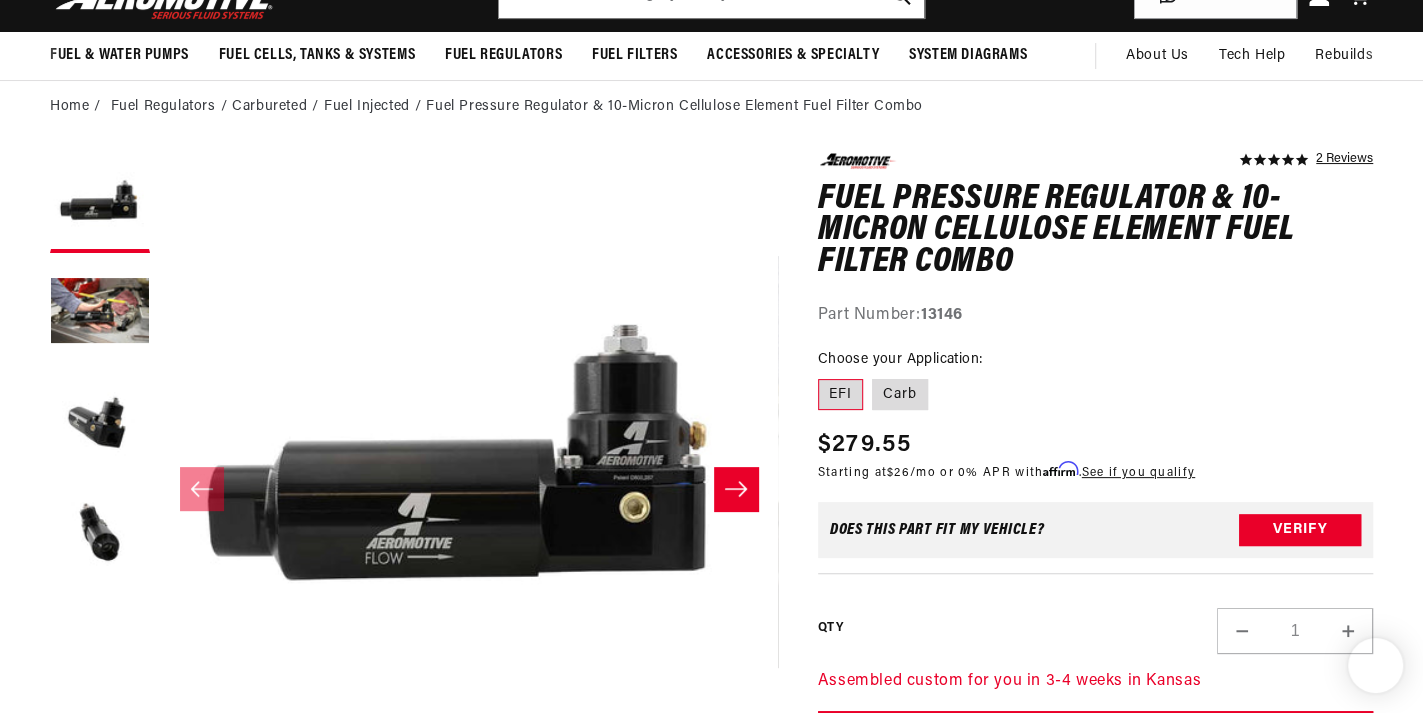 scroll, scrollTop: 199, scrollLeft: 0, axis: vertical 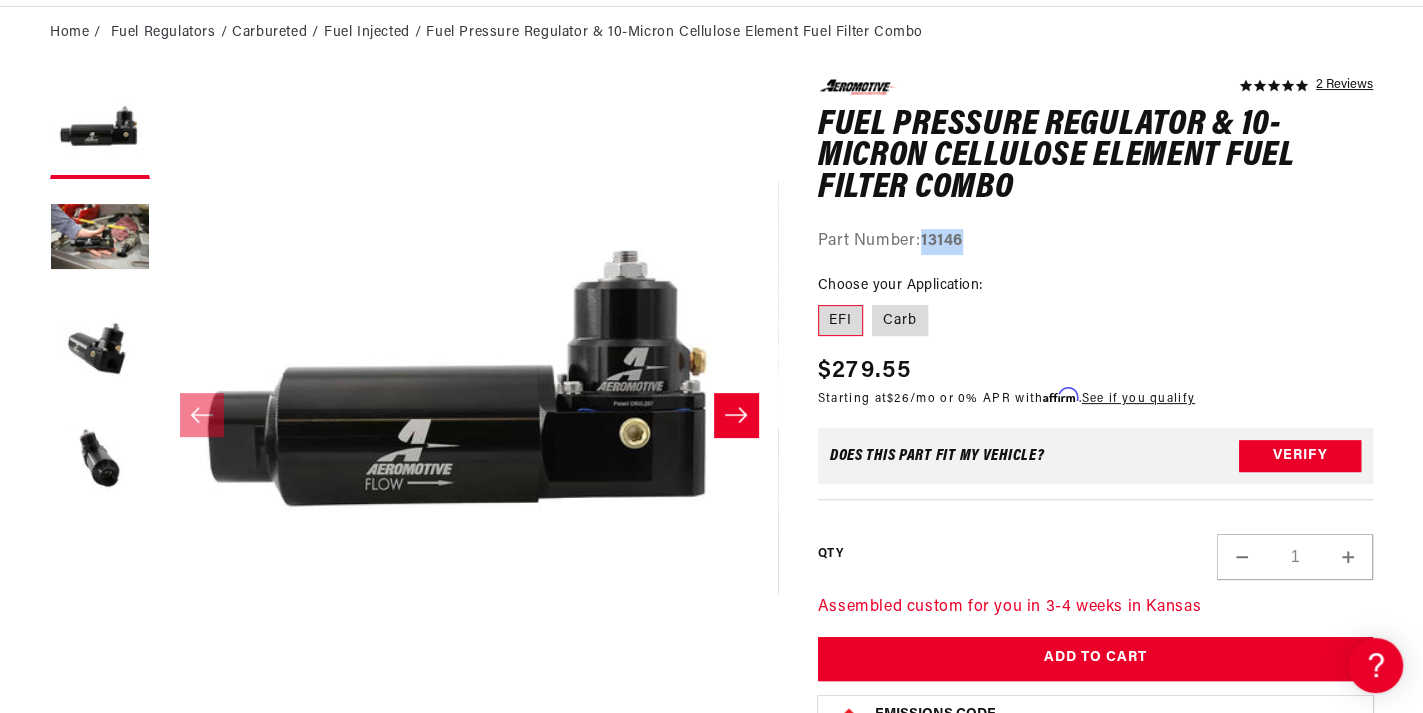 drag, startPoint x: 983, startPoint y: 237, endPoint x: 927, endPoint y: 238, distance: 56.008926 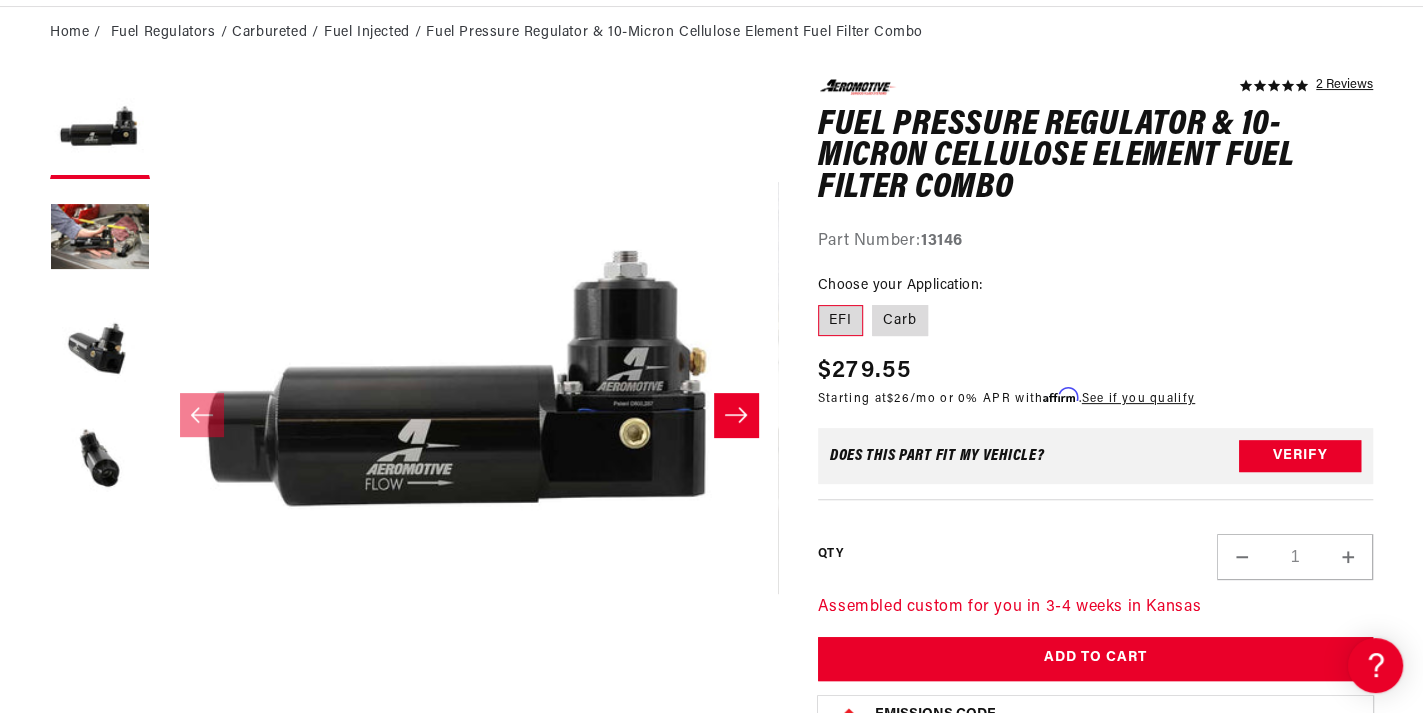 click on "Part Number:  13146" at bounding box center (1095, 242) 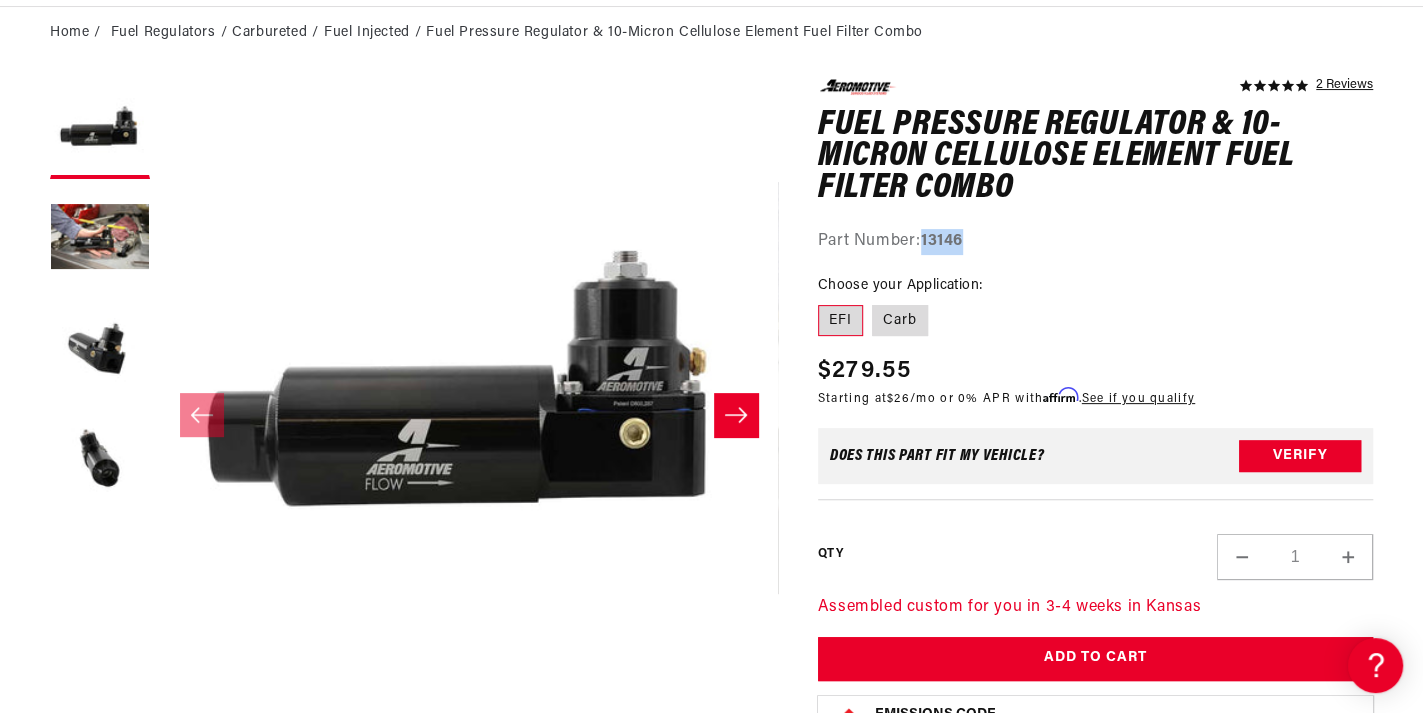 drag, startPoint x: 966, startPoint y: 241, endPoint x: 926, endPoint y: 236, distance: 40.311287 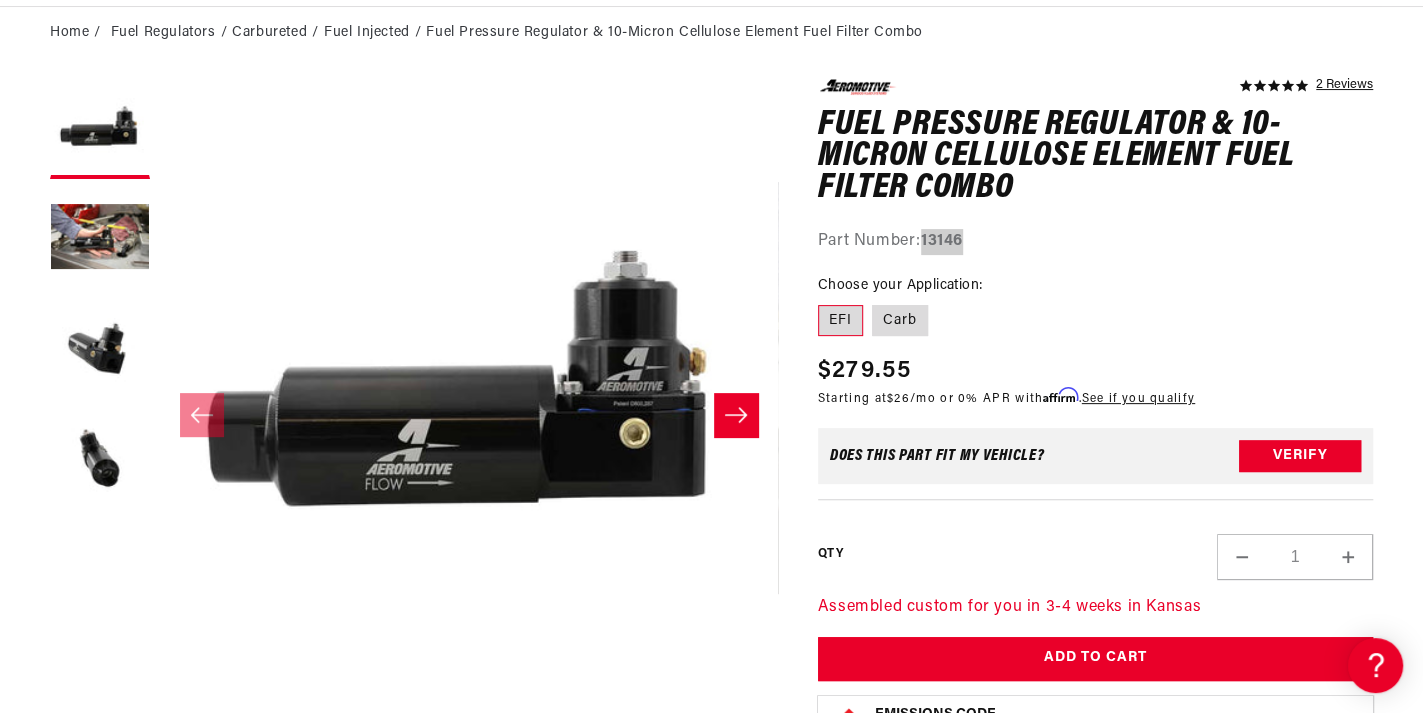 scroll, scrollTop: 0, scrollLeft: 791, axis: horizontal 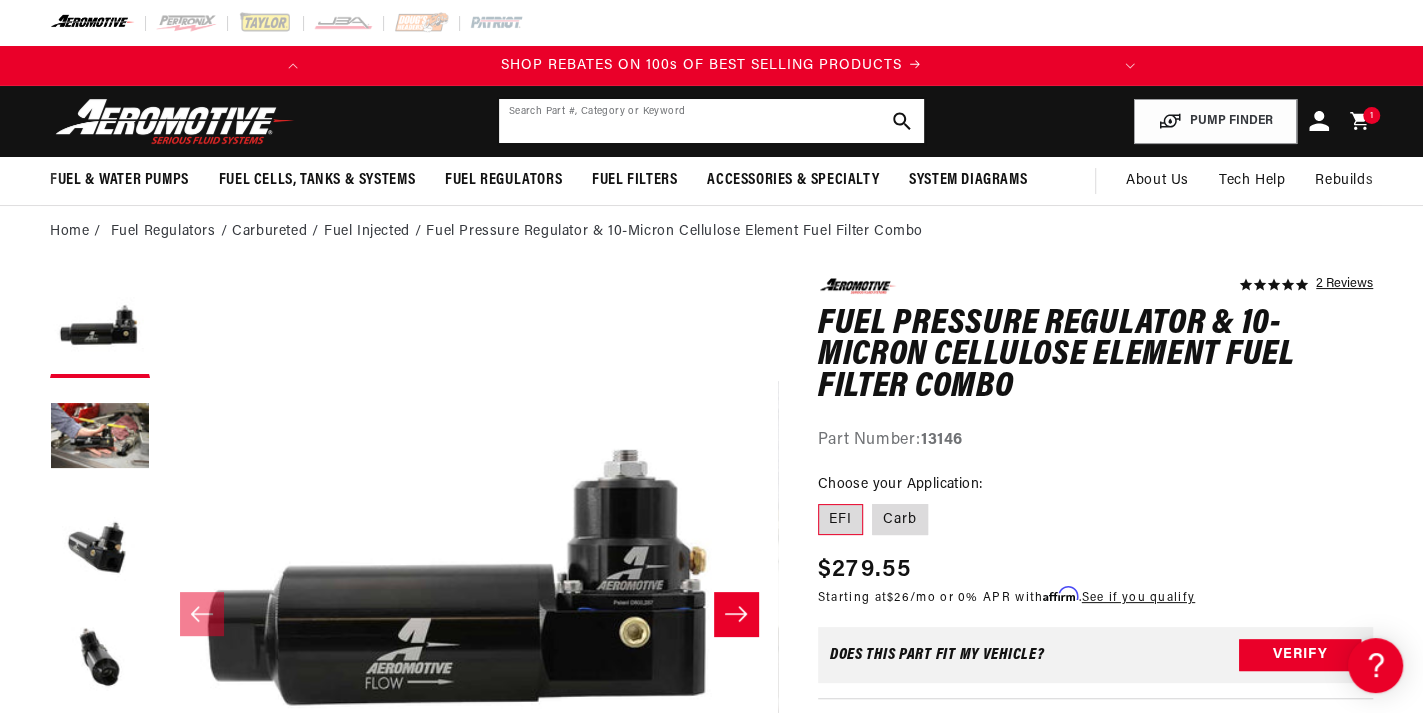 click 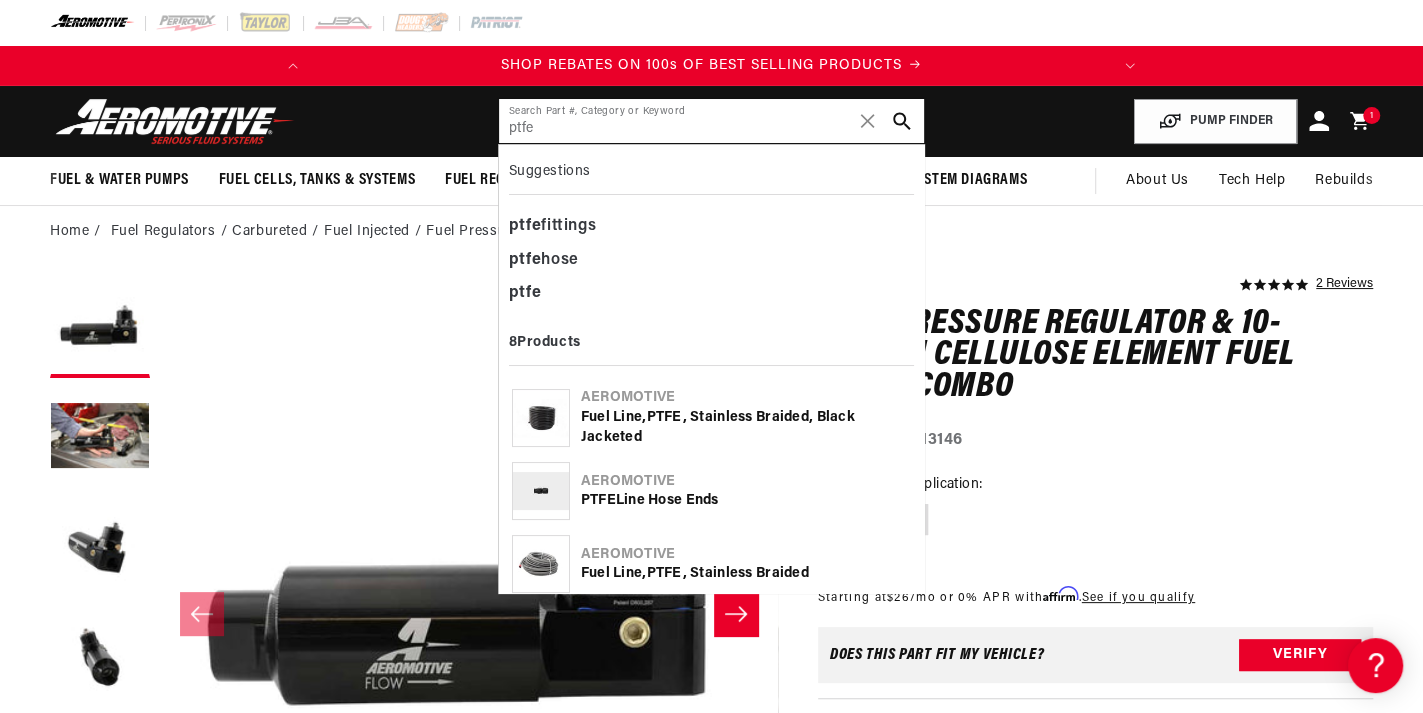 type on "ptfe" 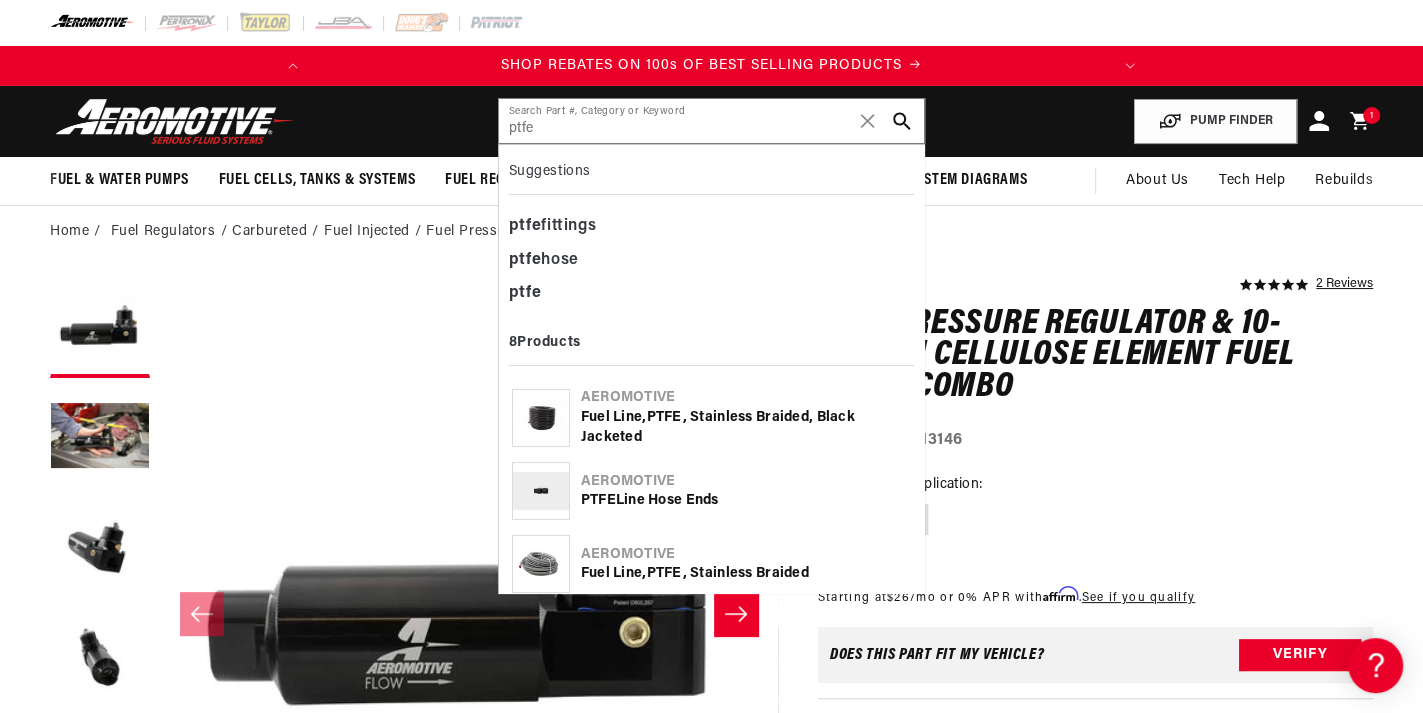 click on "Fuel Line,  PTFE , Stainless Braided, Black Jacketed" 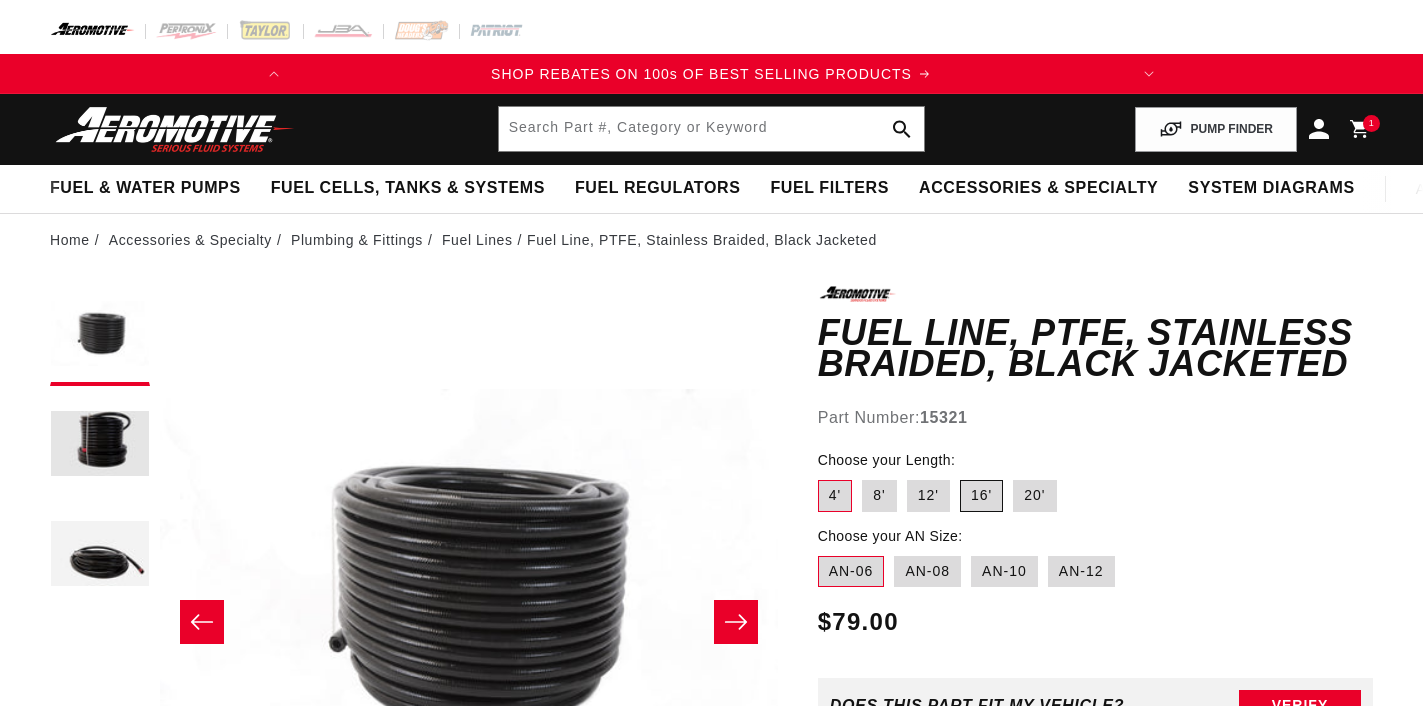 scroll, scrollTop: 0, scrollLeft: 0, axis: both 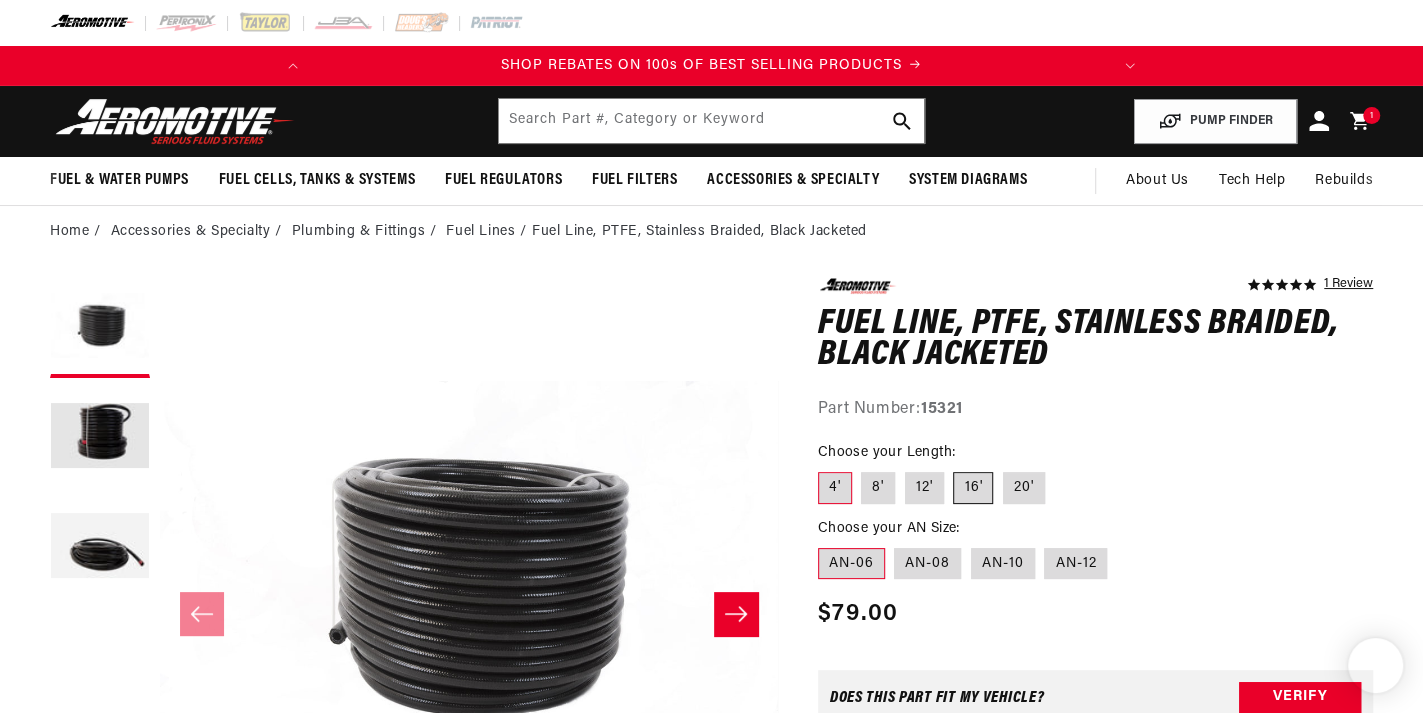 click on "16'" at bounding box center (973, 488) 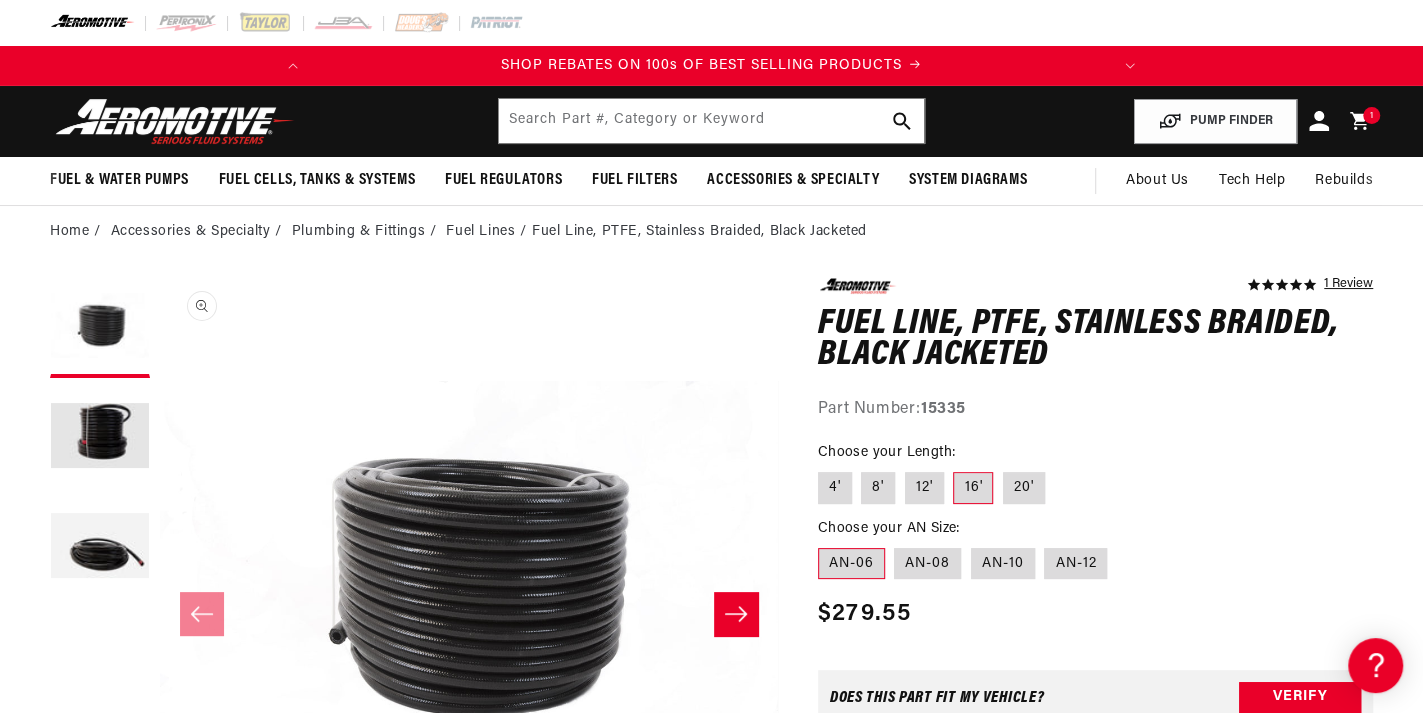 scroll, scrollTop: 0, scrollLeft: 0, axis: both 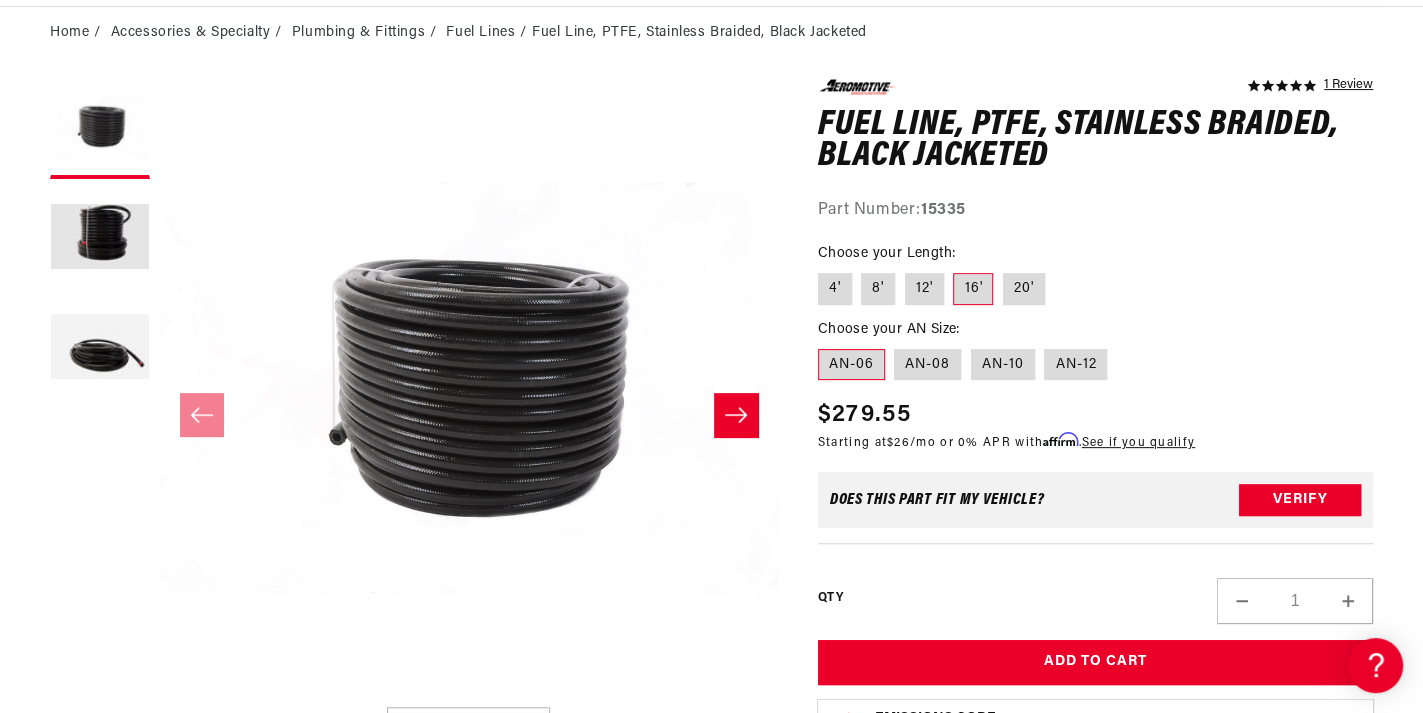 click on "16'" at bounding box center (973, 289) 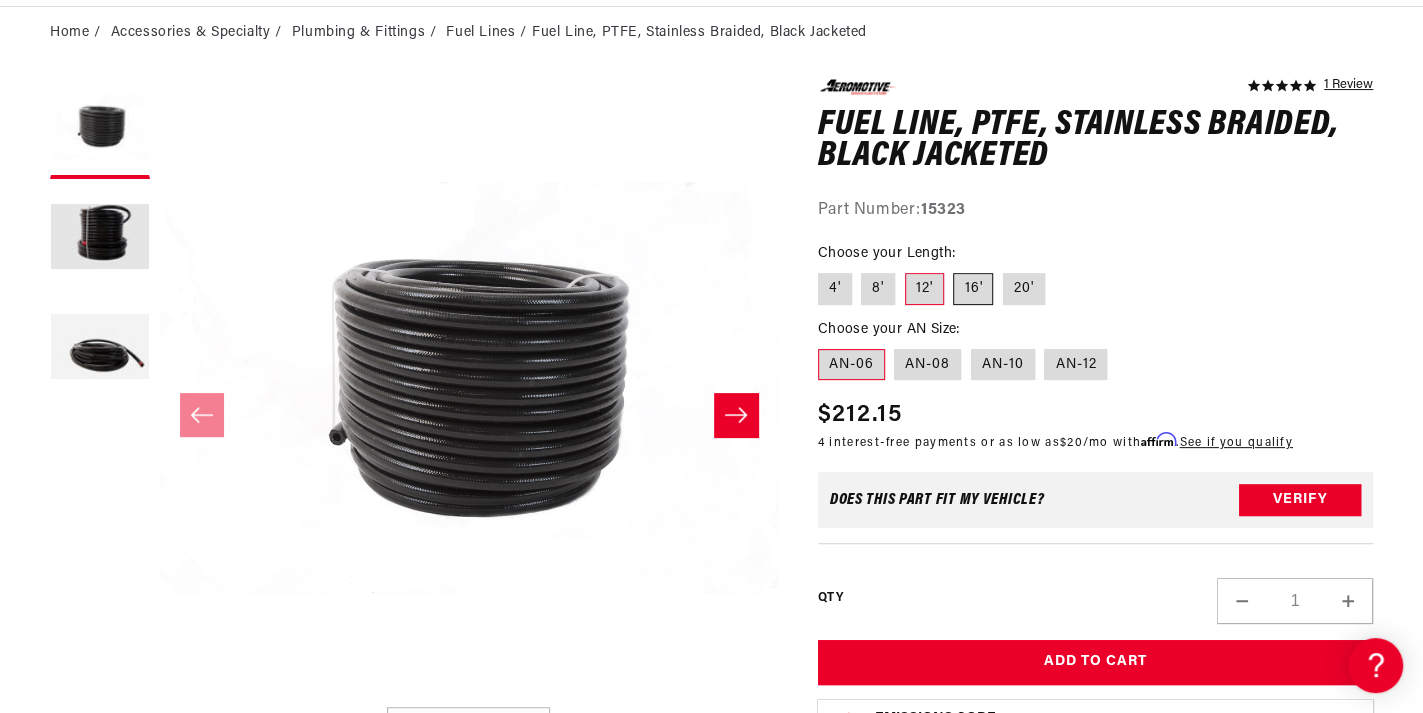 click on "16'" at bounding box center (973, 289) 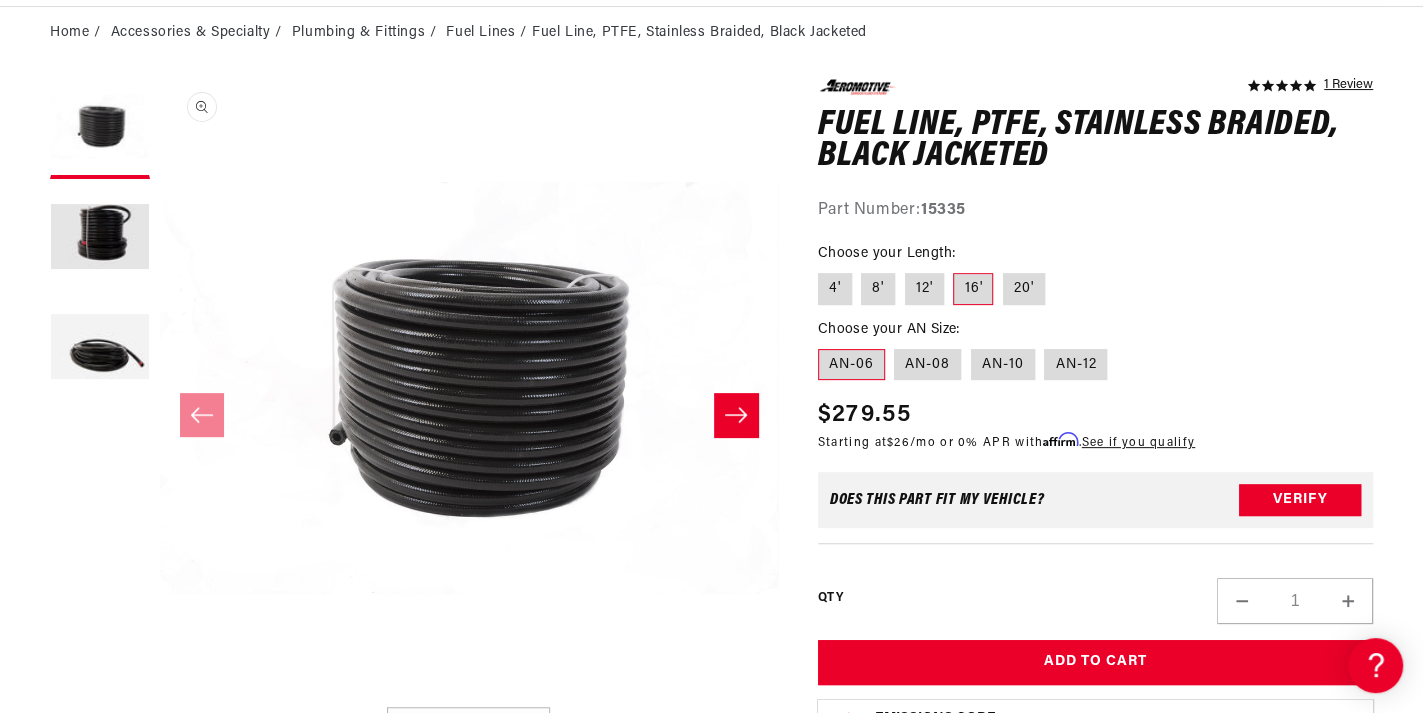 scroll, scrollTop: 0, scrollLeft: 791, axis: horizontal 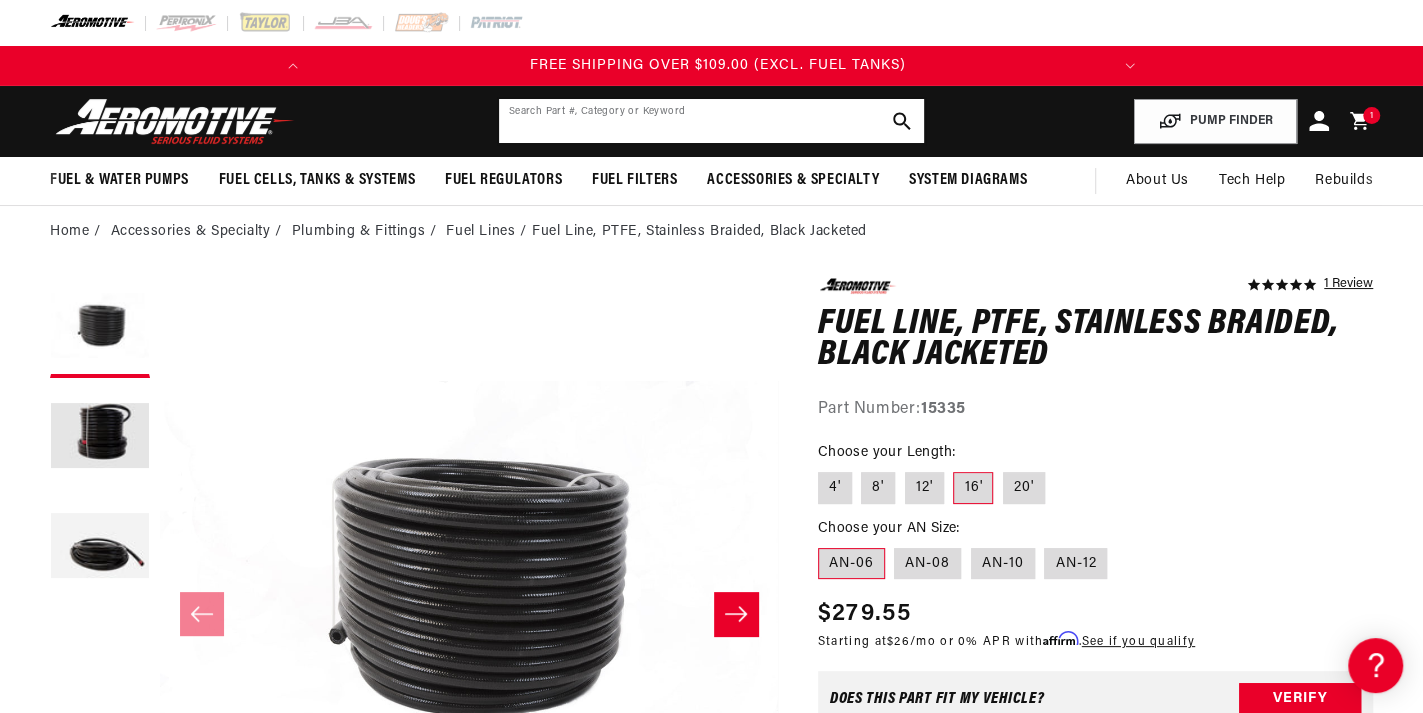 click 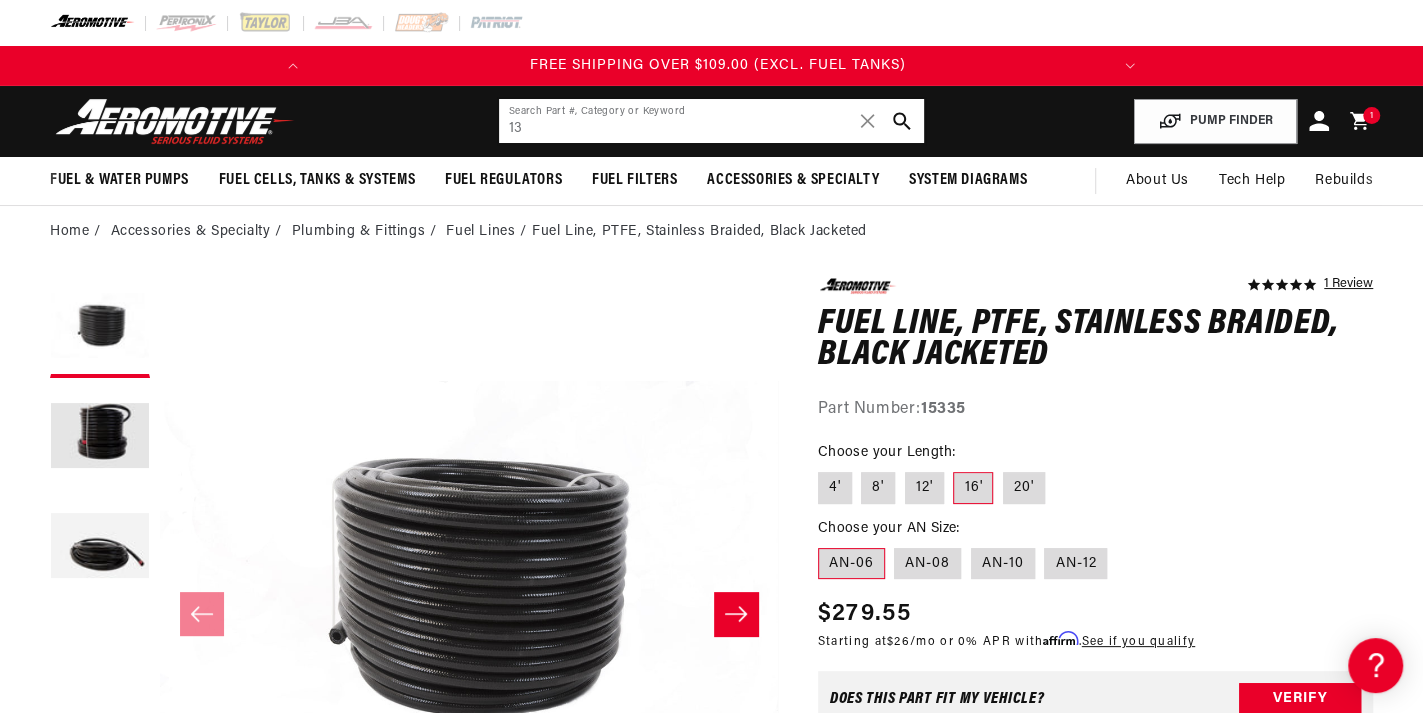 type on "1" 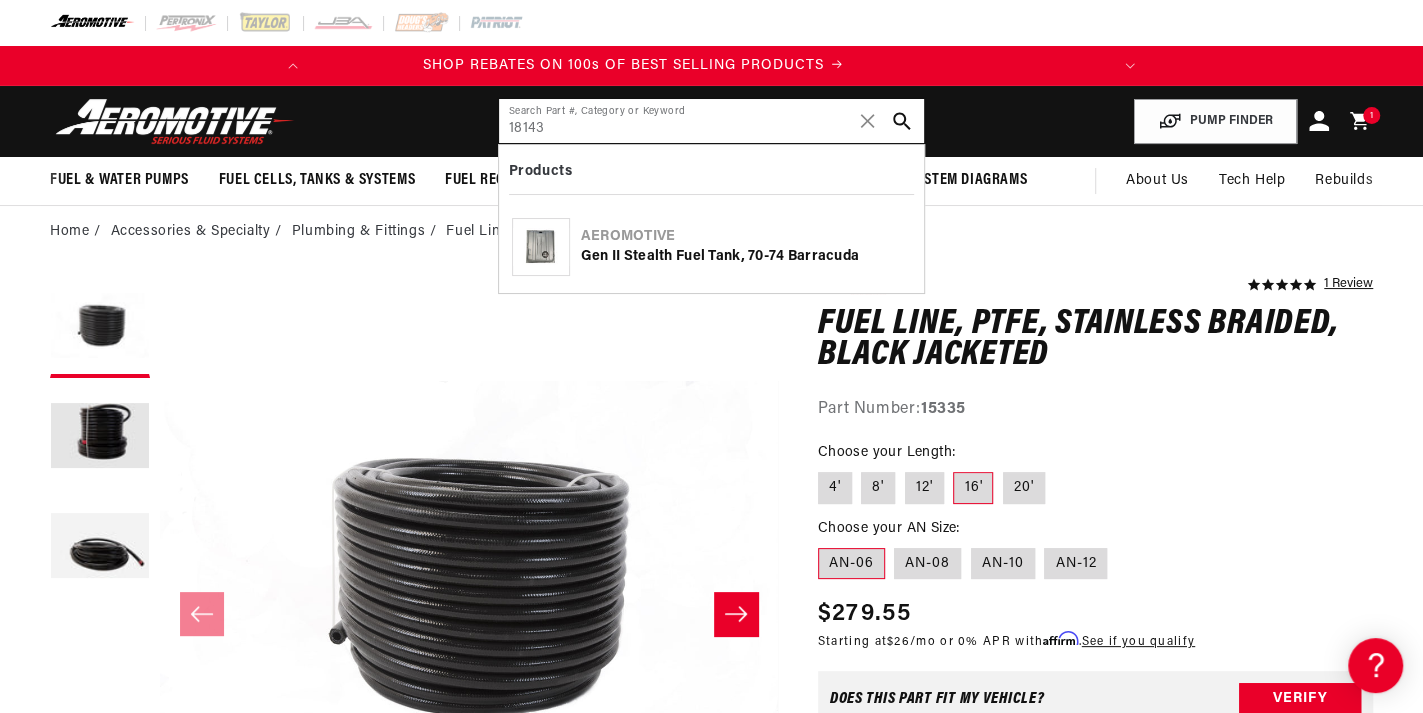 scroll, scrollTop: 0, scrollLeft: 0, axis: both 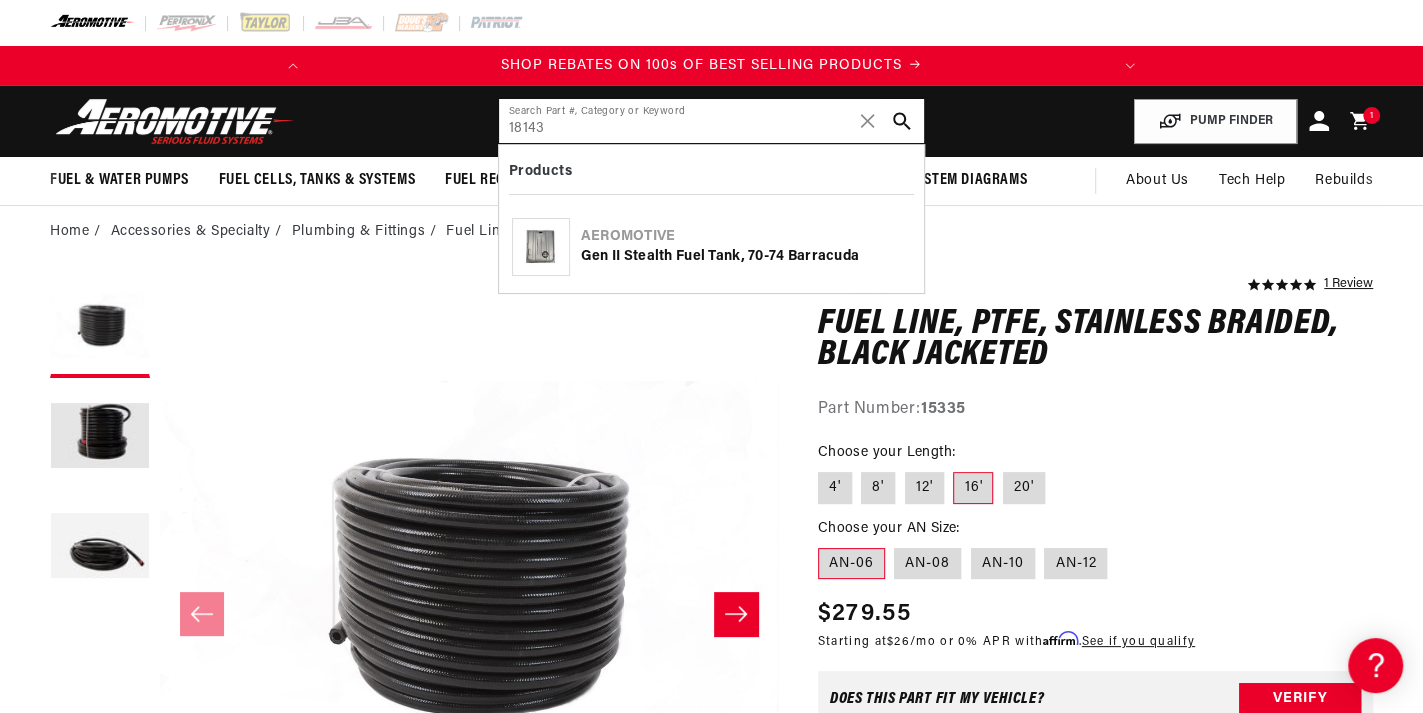 type on "18143" 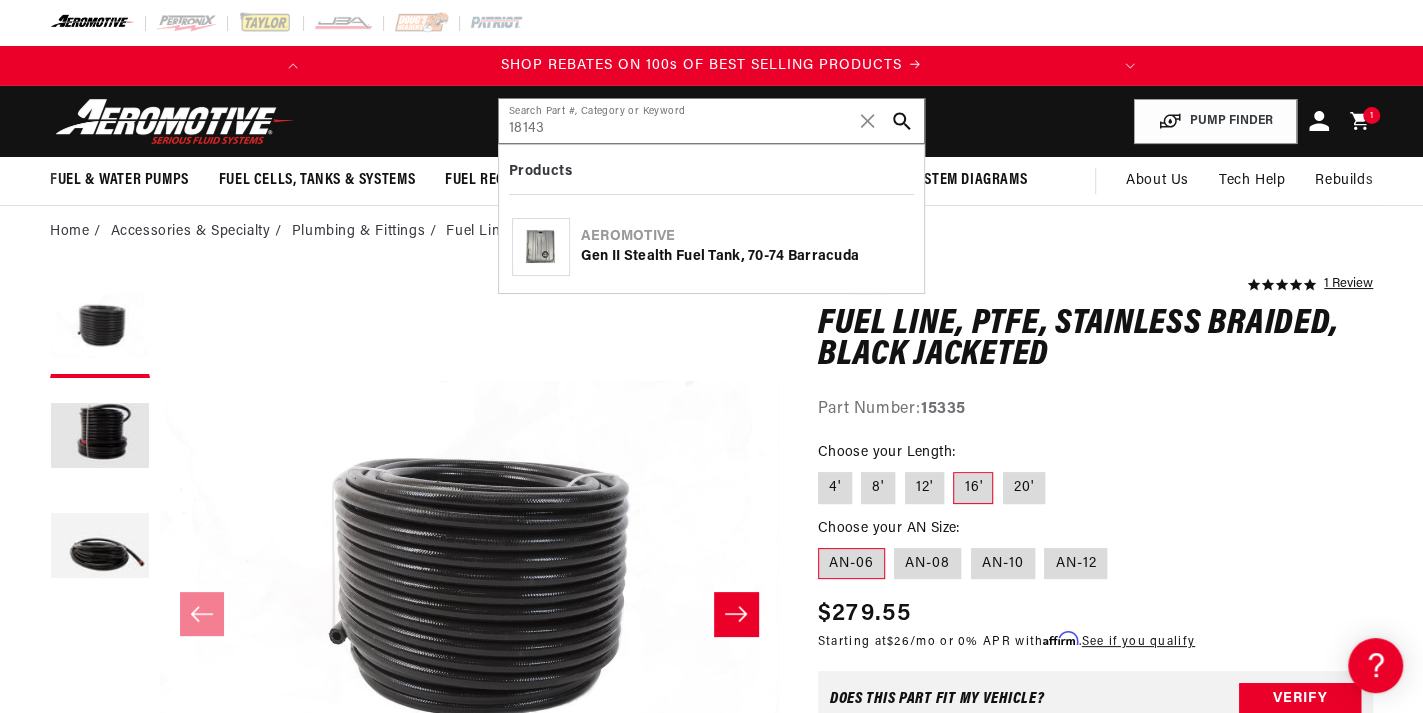 click on "Gen II Stealth Fuel Tank, 70-74 Barracuda" 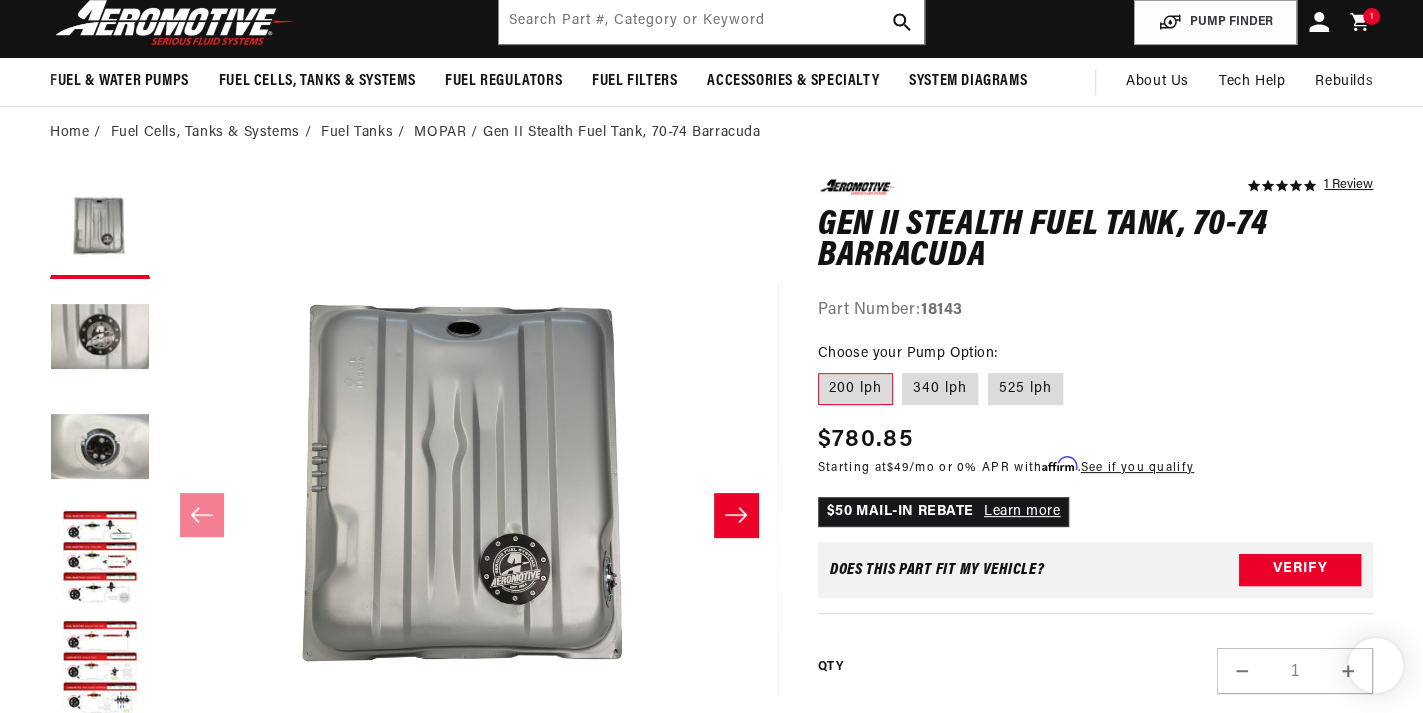 scroll, scrollTop: 144, scrollLeft: 0, axis: vertical 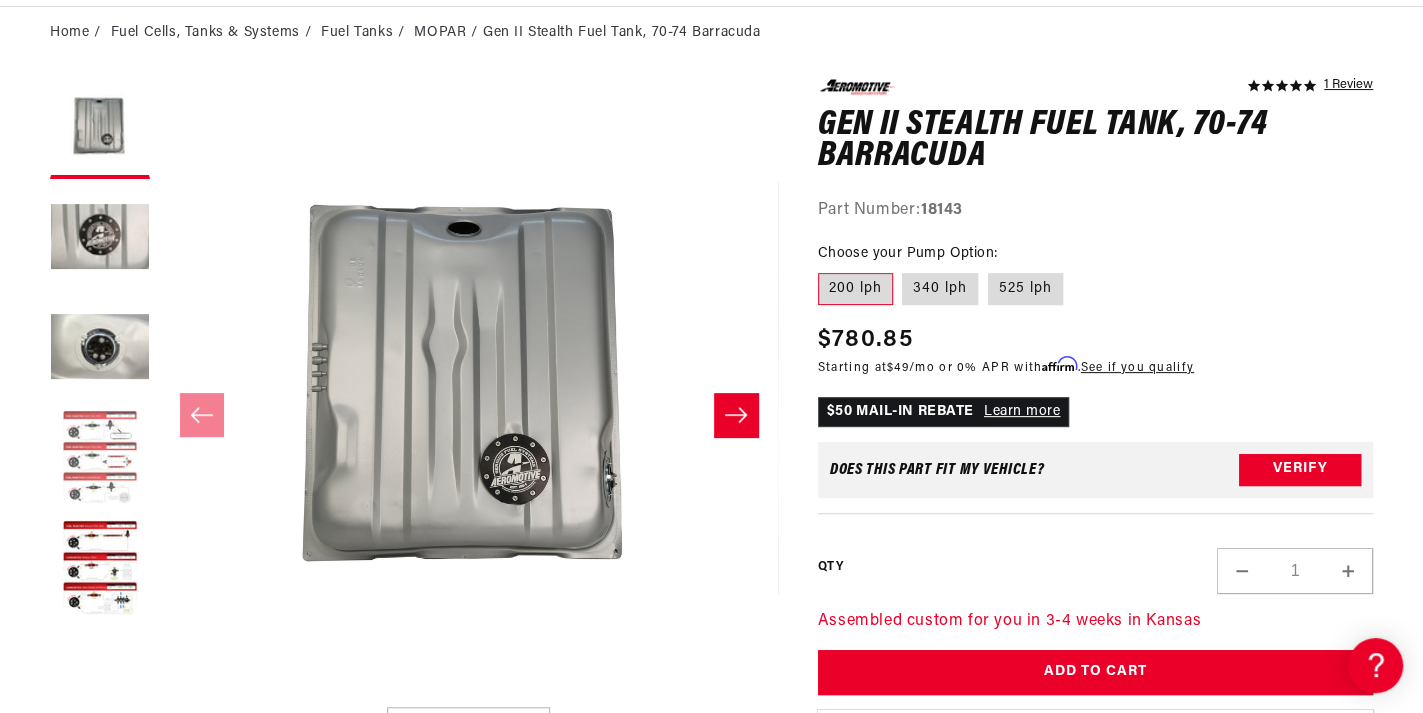 click at bounding box center (100, 459) 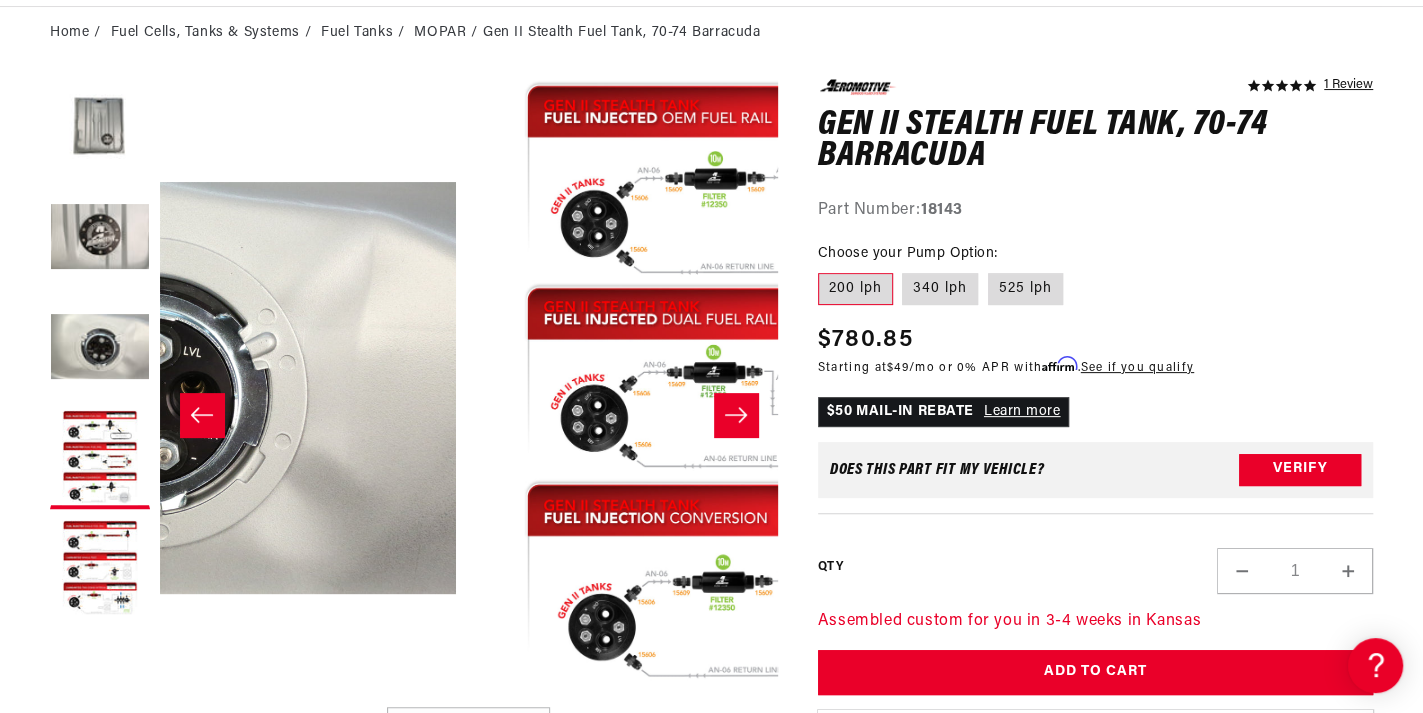 scroll, scrollTop: 0, scrollLeft: 1852, axis: horizontal 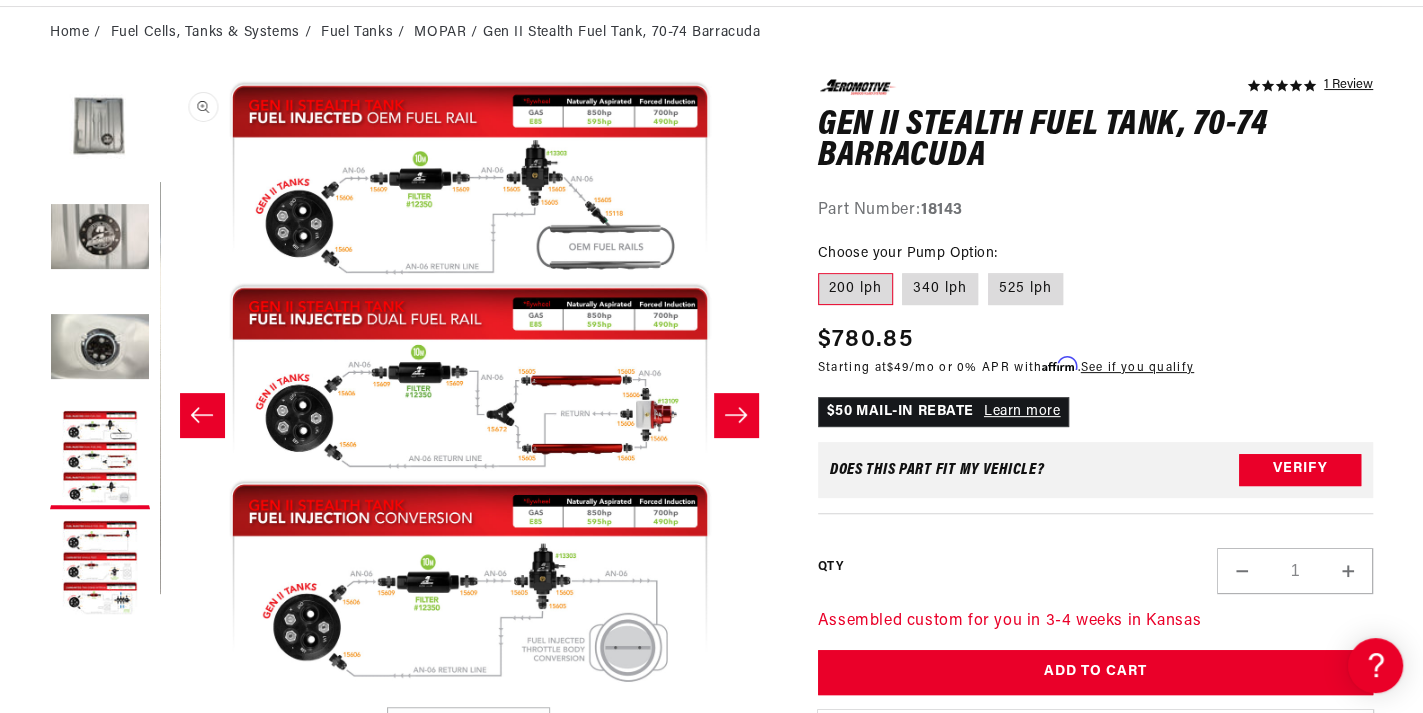 click on "Open media 4 in modal" at bounding box center [161, 697] 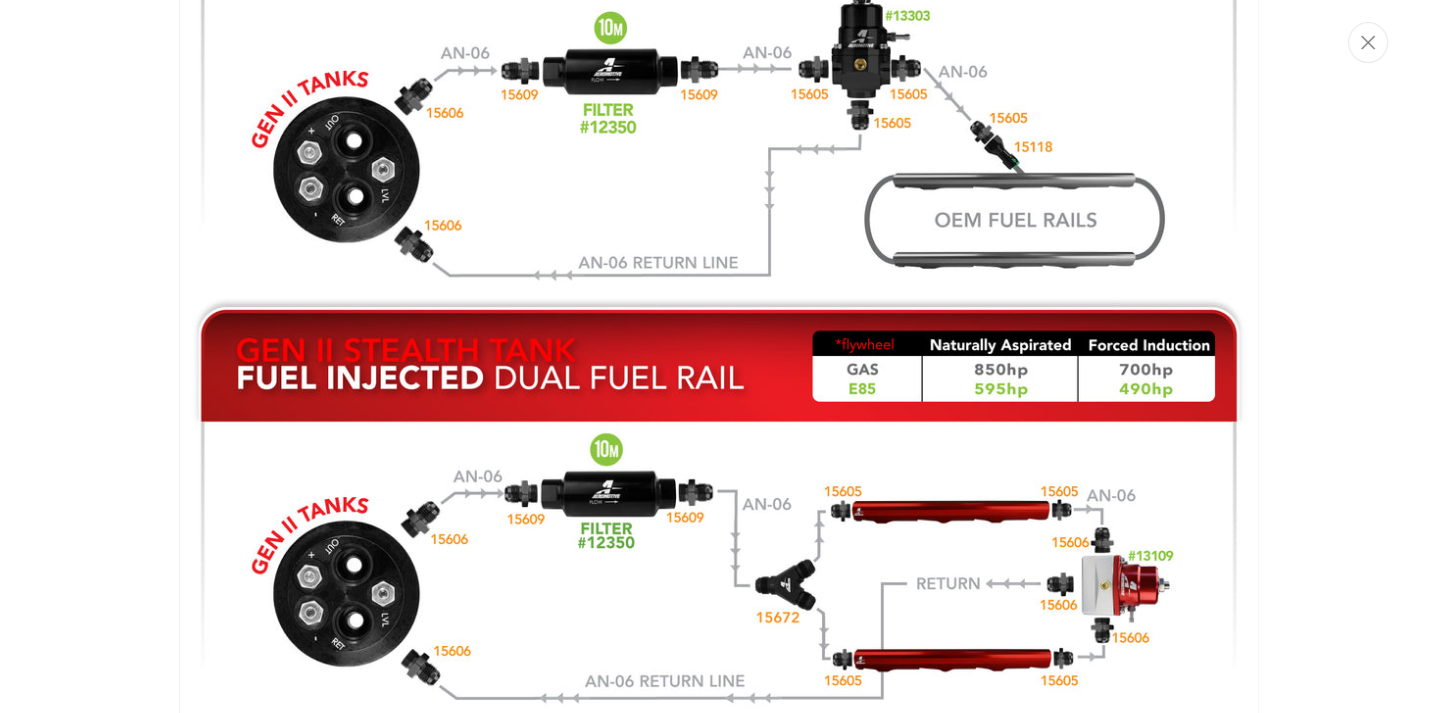 scroll, scrollTop: 2543, scrollLeft: 0, axis: vertical 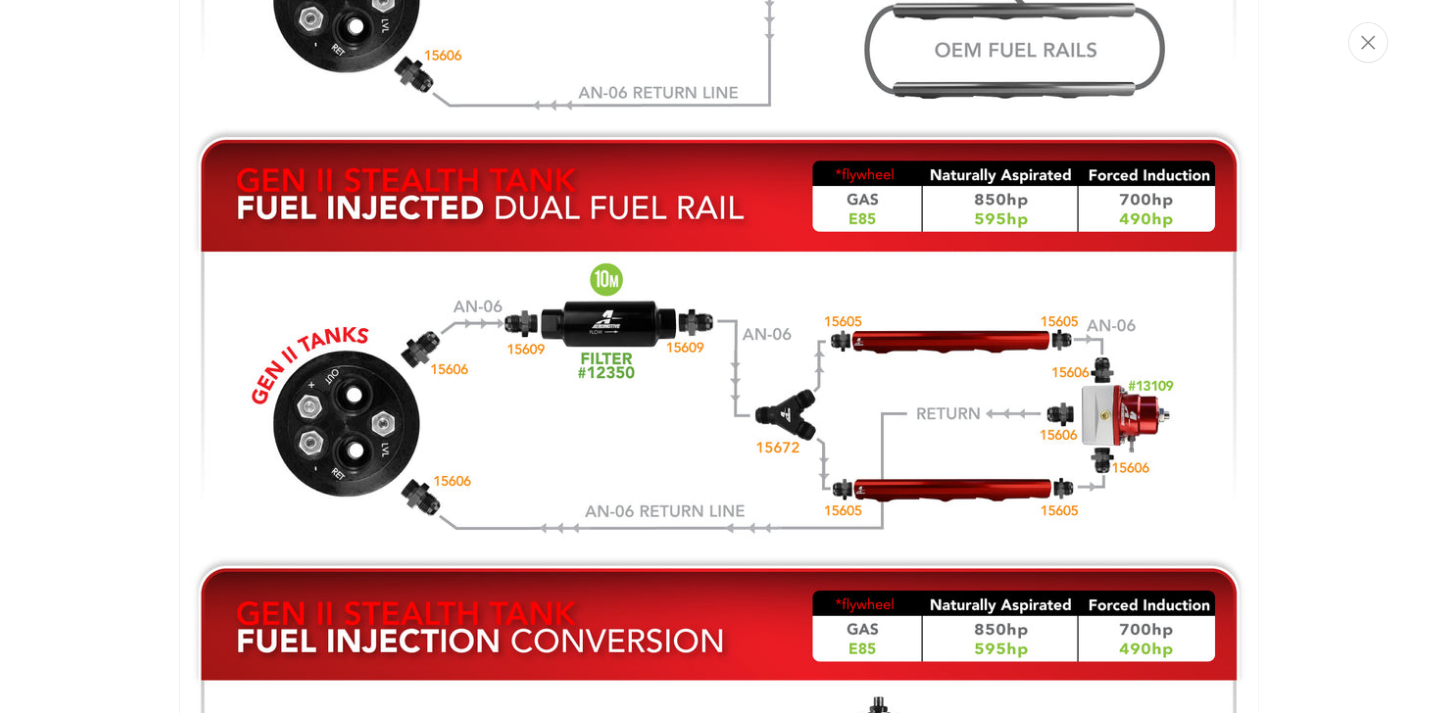 click 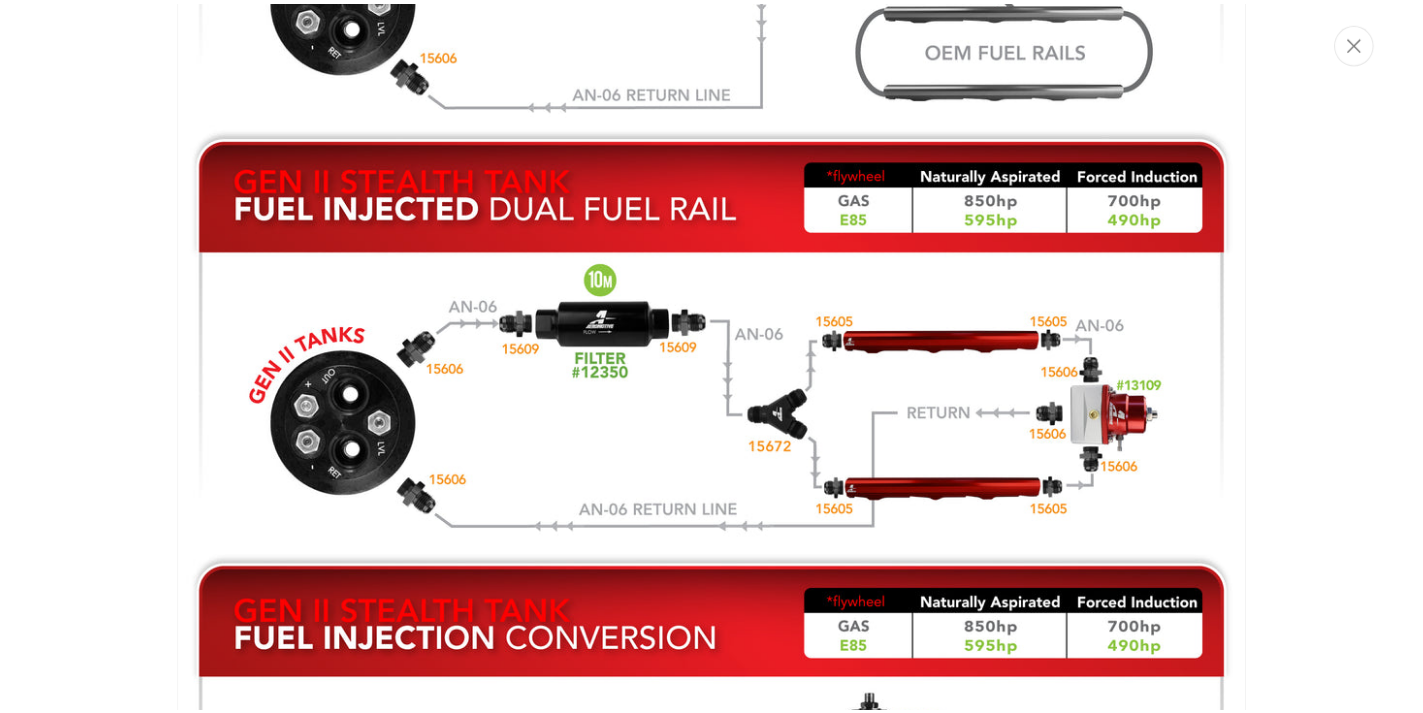 scroll, scrollTop: 0, scrollLeft: 1852, axis: horizontal 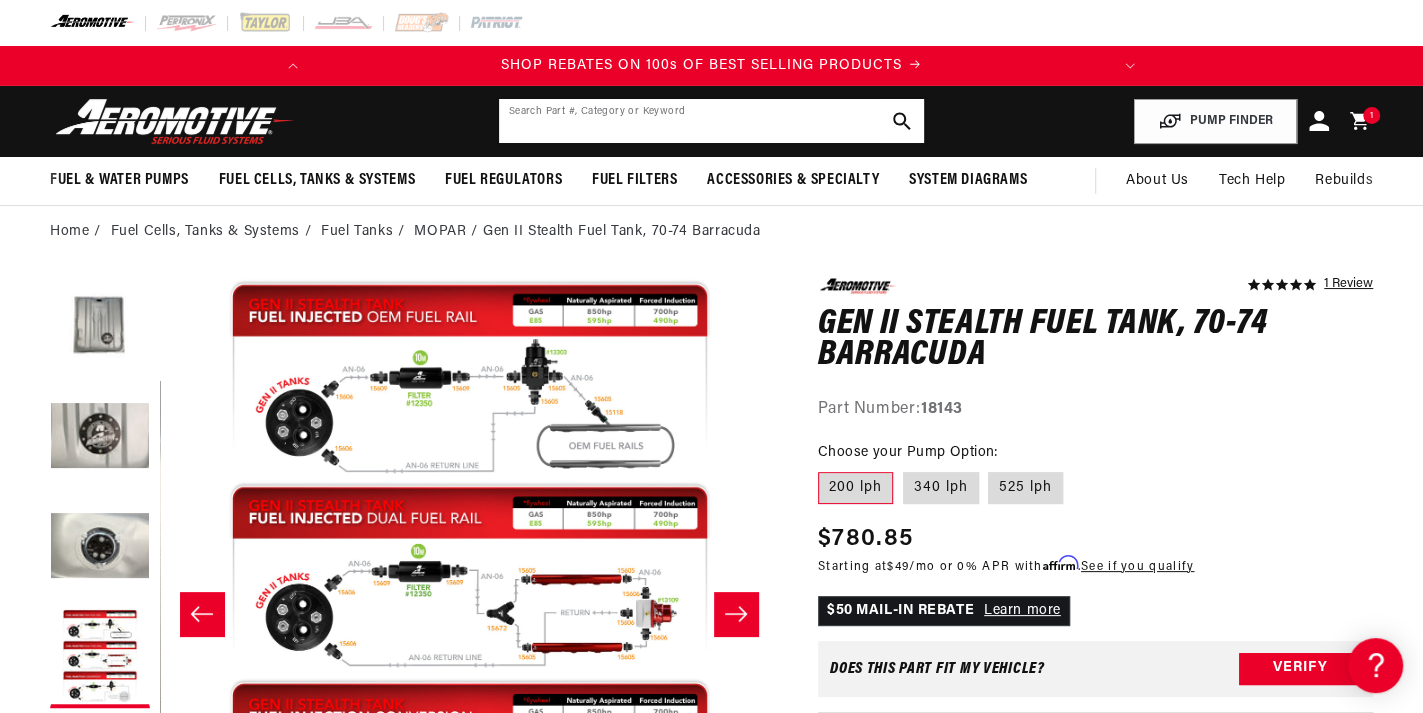 click 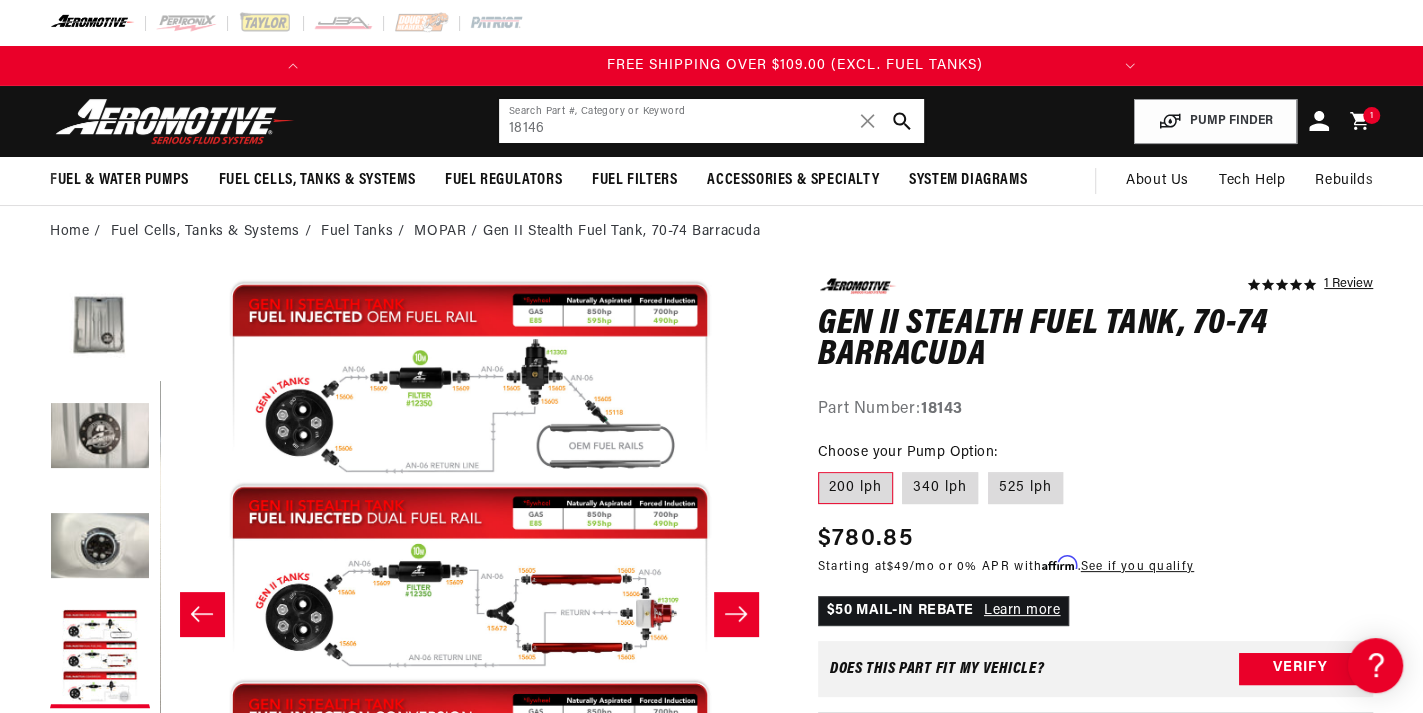 scroll, scrollTop: 0, scrollLeft: 791, axis: horizontal 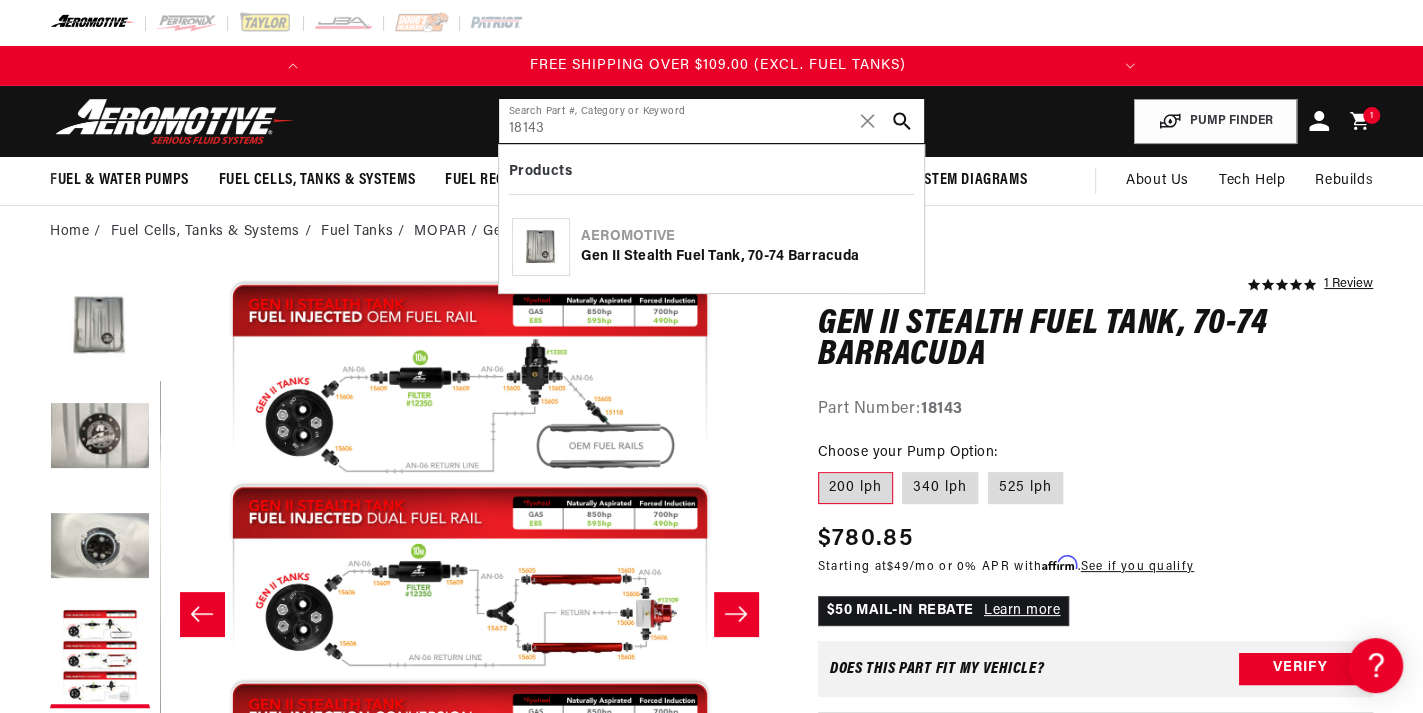 type on "18143" 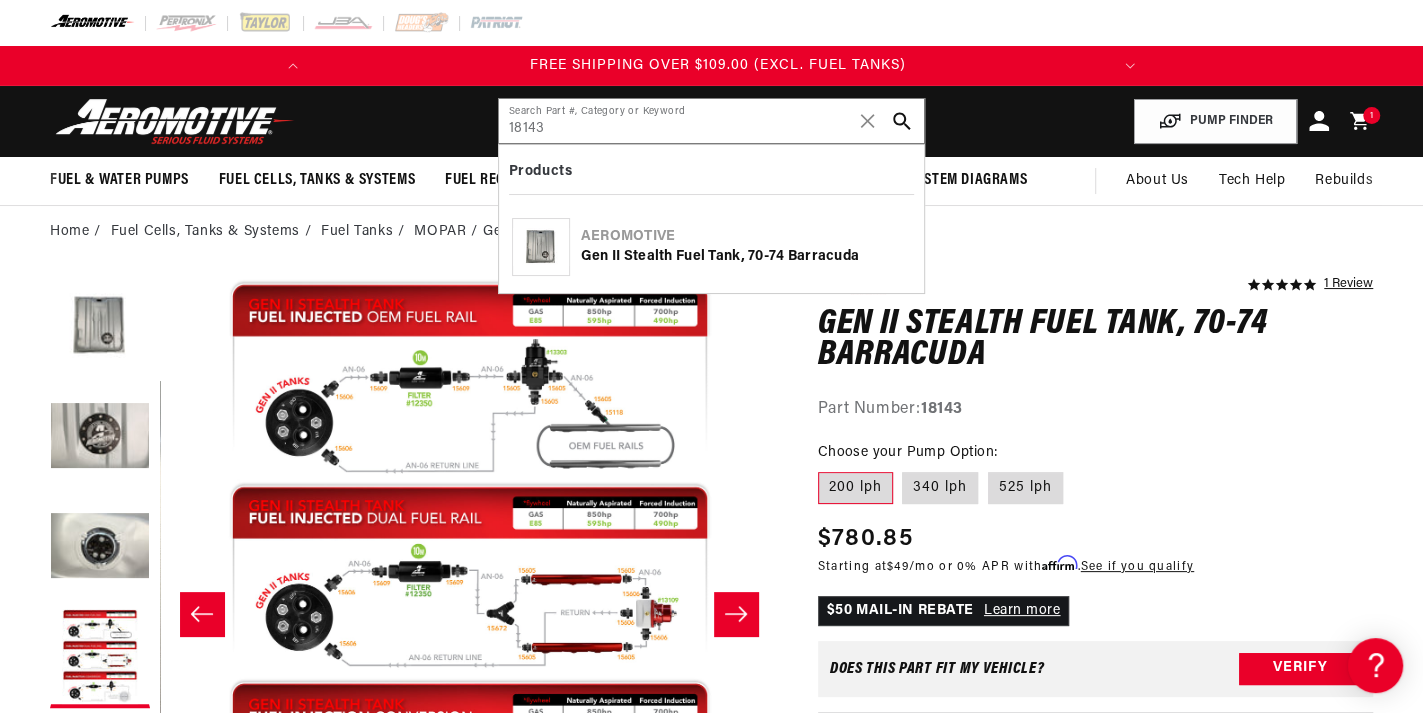 click on "Gen II Stealth Fuel Tank, 70-74 Barracuda" 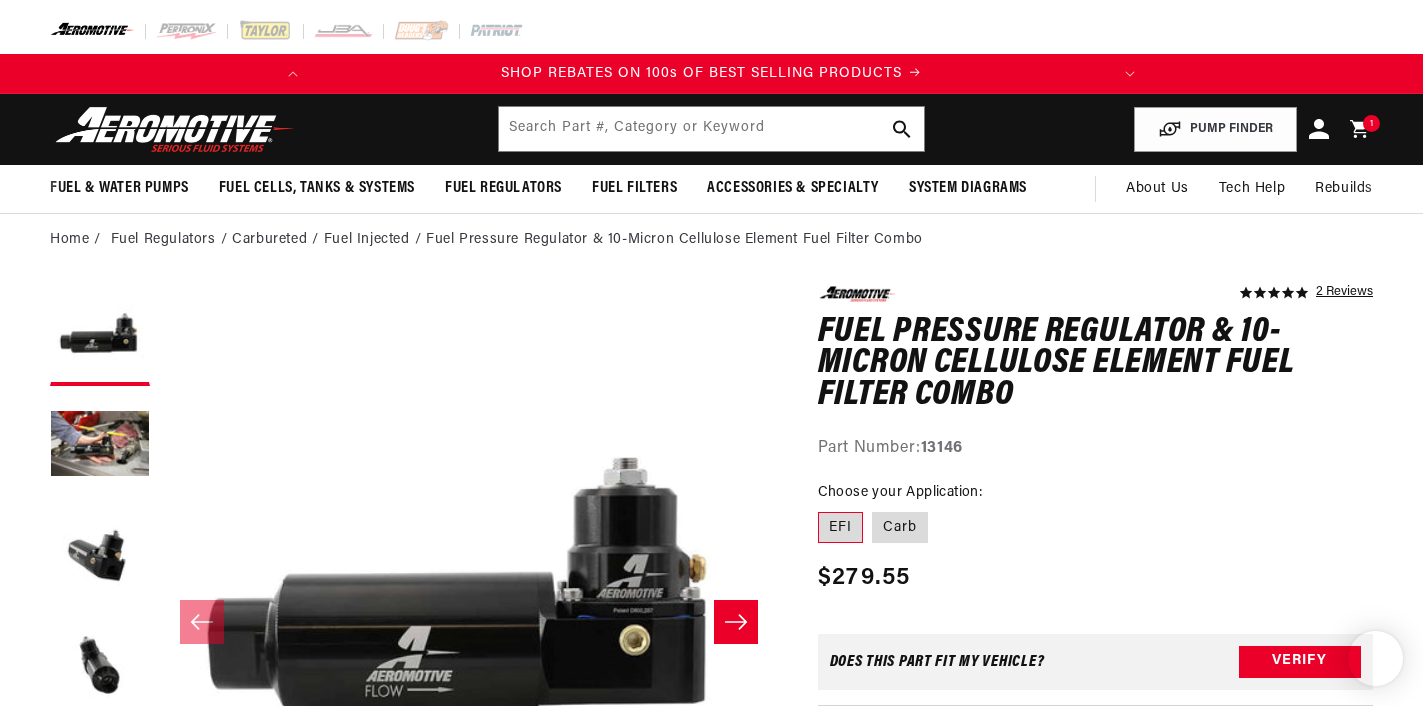scroll, scrollTop: 177, scrollLeft: 0, axis: vertical 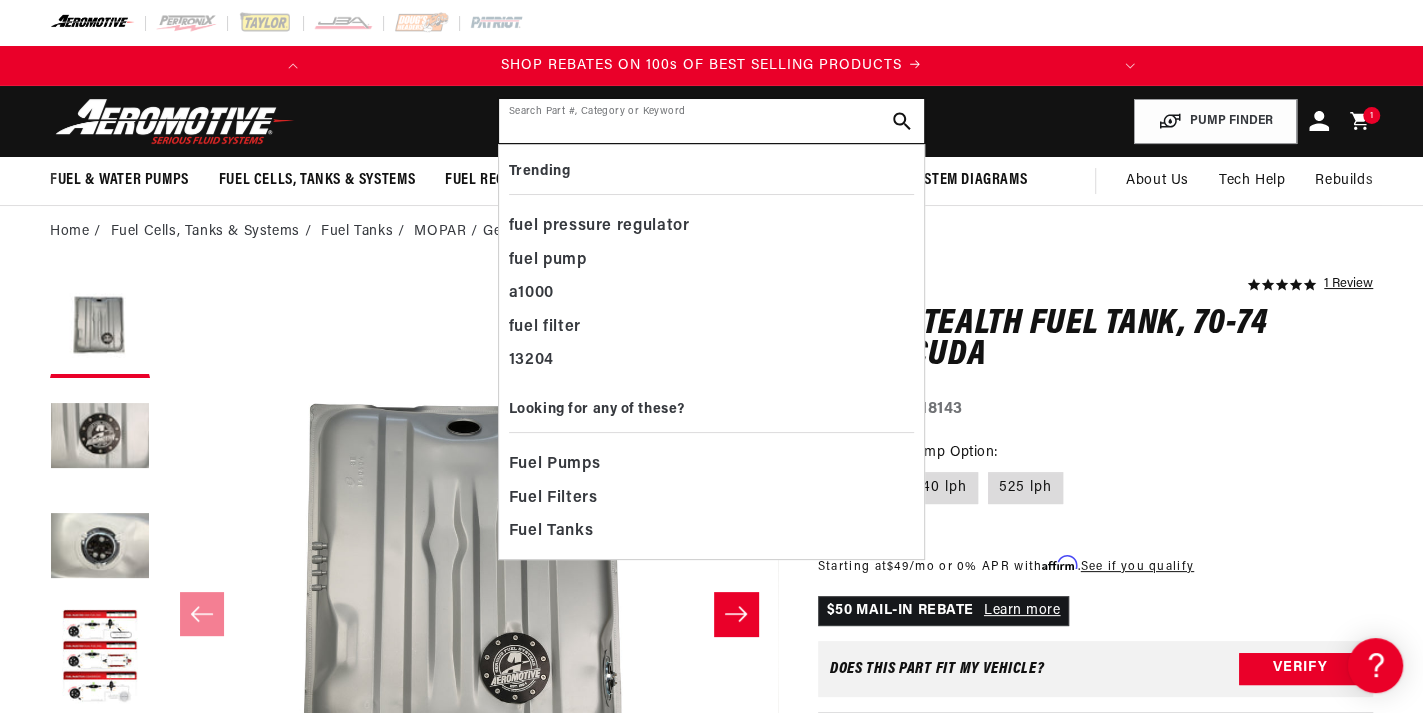 click 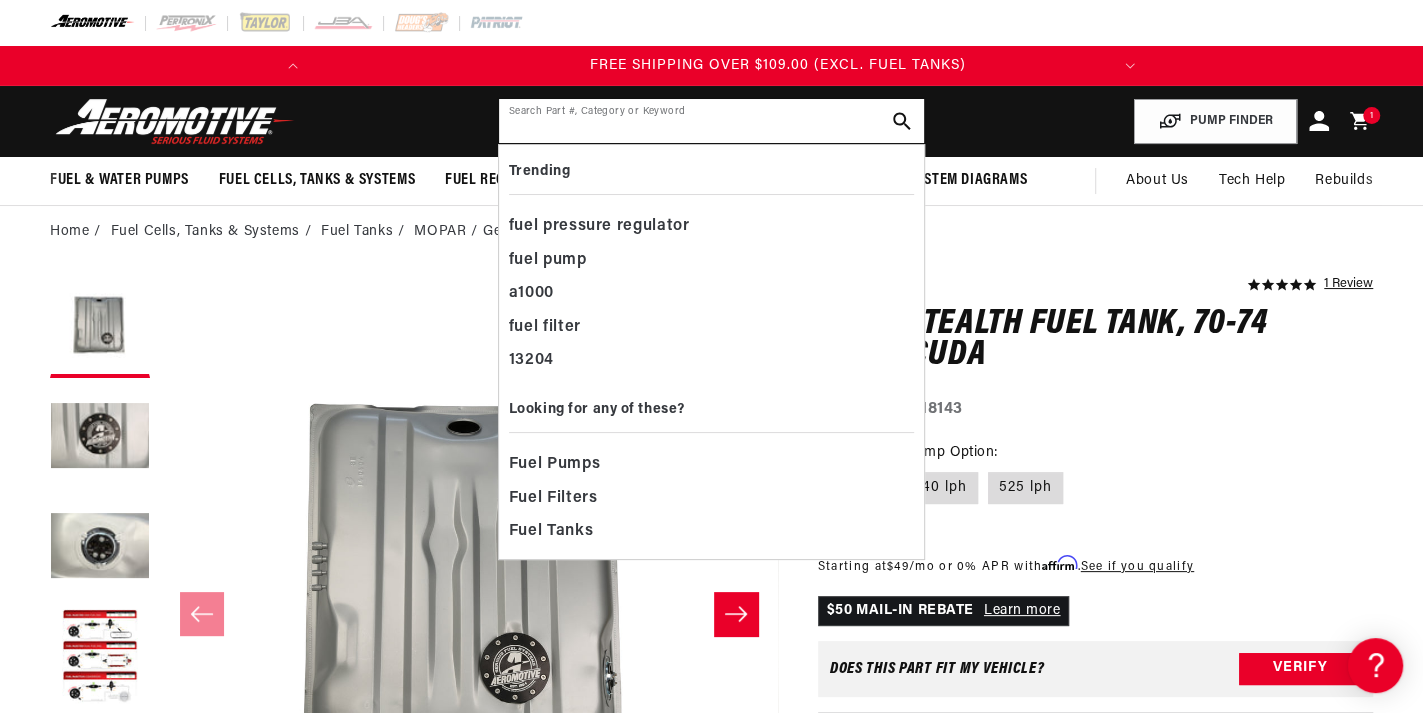 scroll, scrollTop: 0, scrollLeft: 791, axis: horizontal 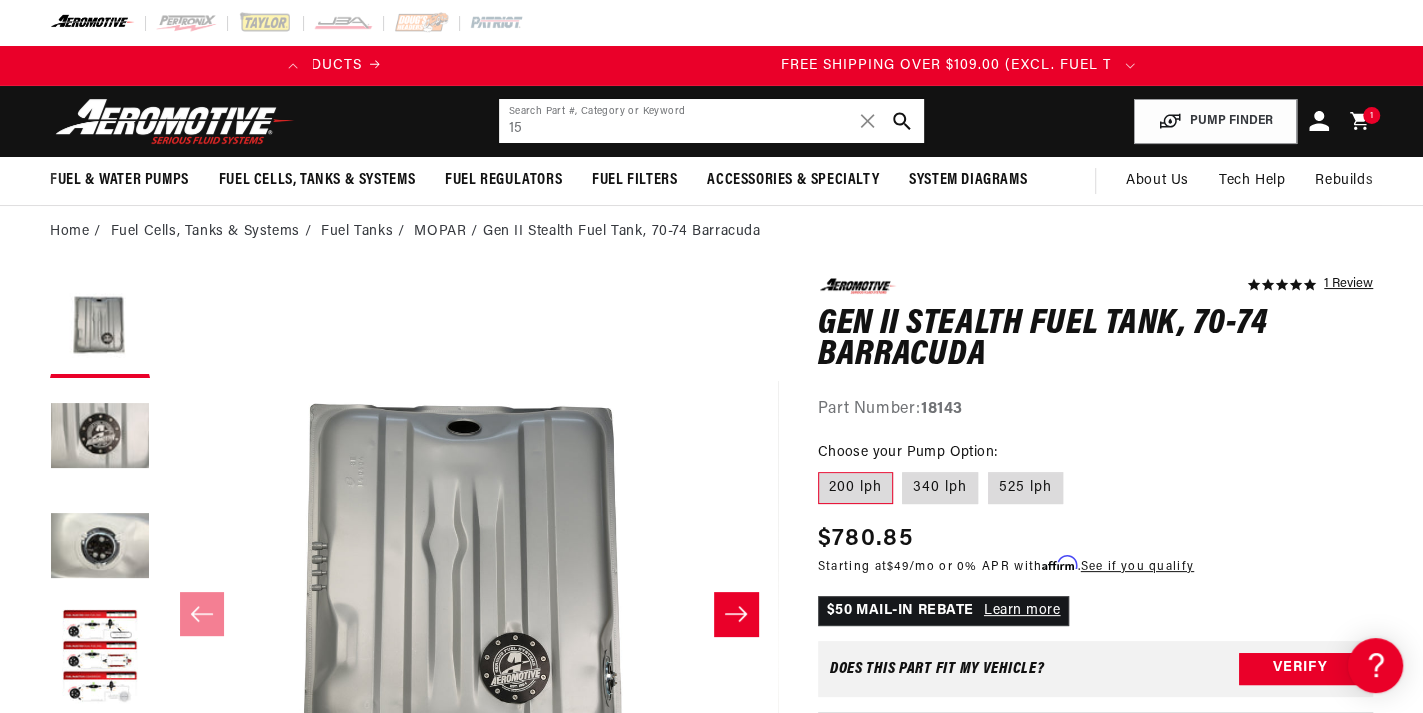 type on "1" 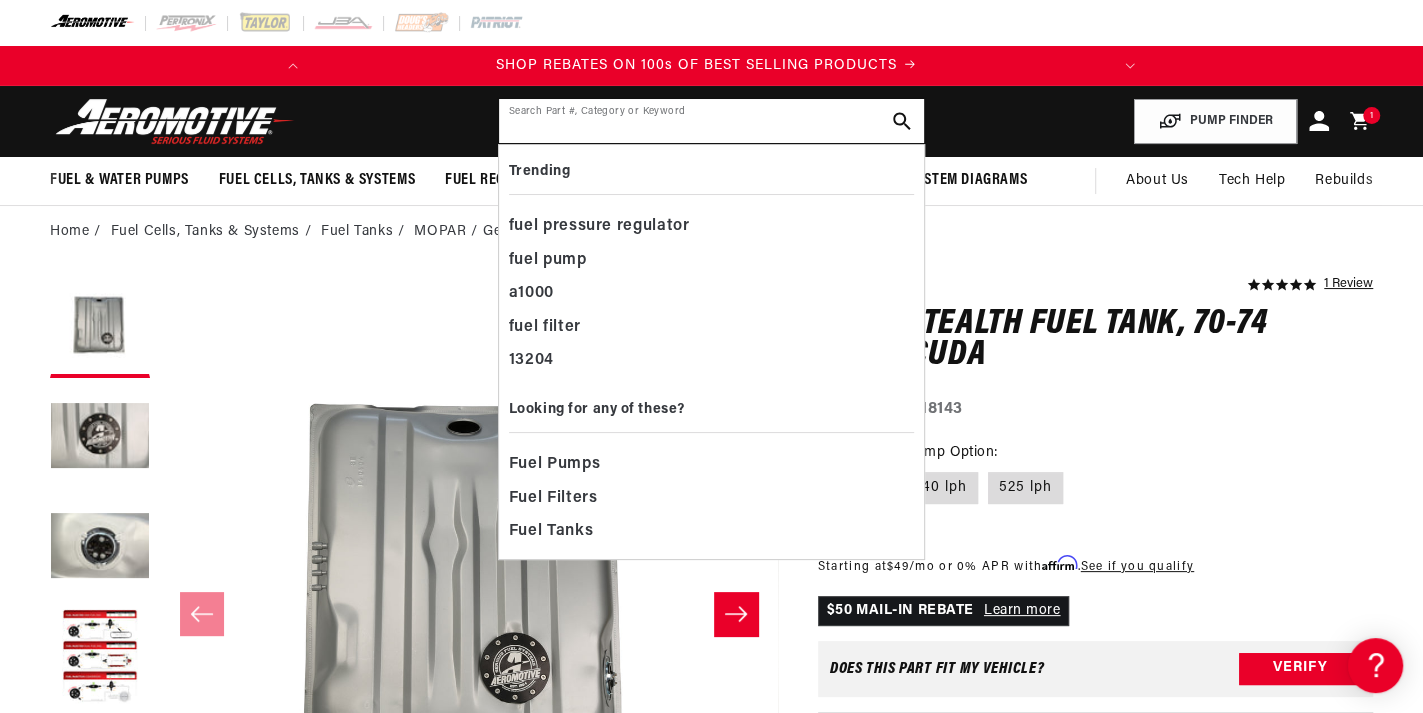 scroll, scrollTop: 0, scrollLeft: 0, axis: both 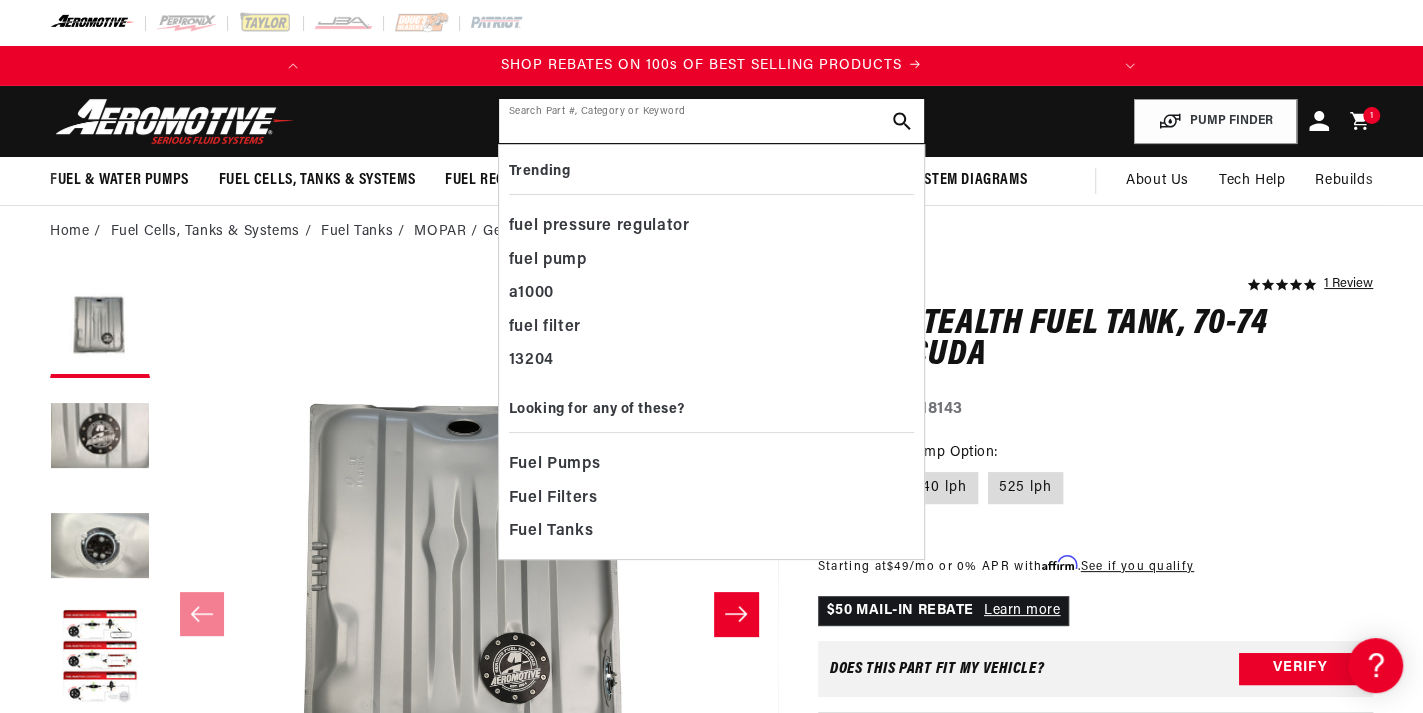 click 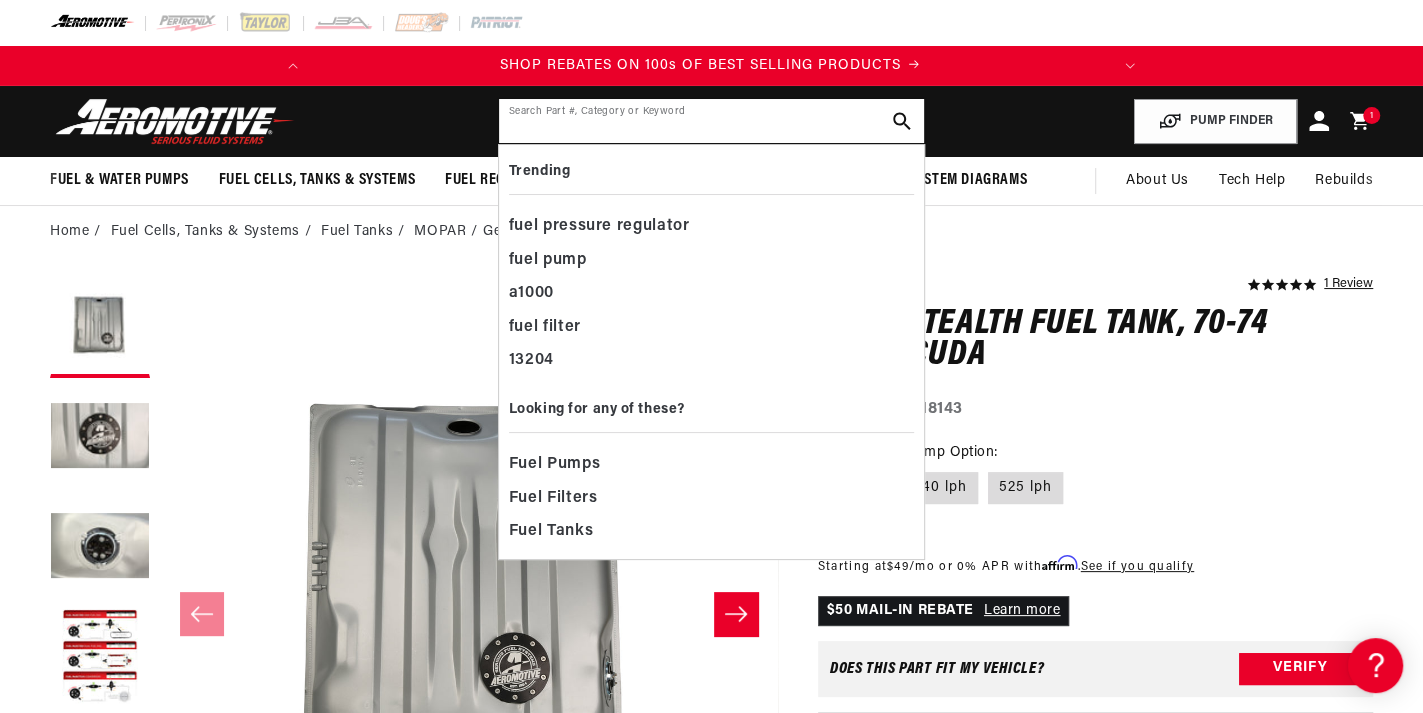 scroll, scrollTop: 0, scrollLeft: 0, axis: both 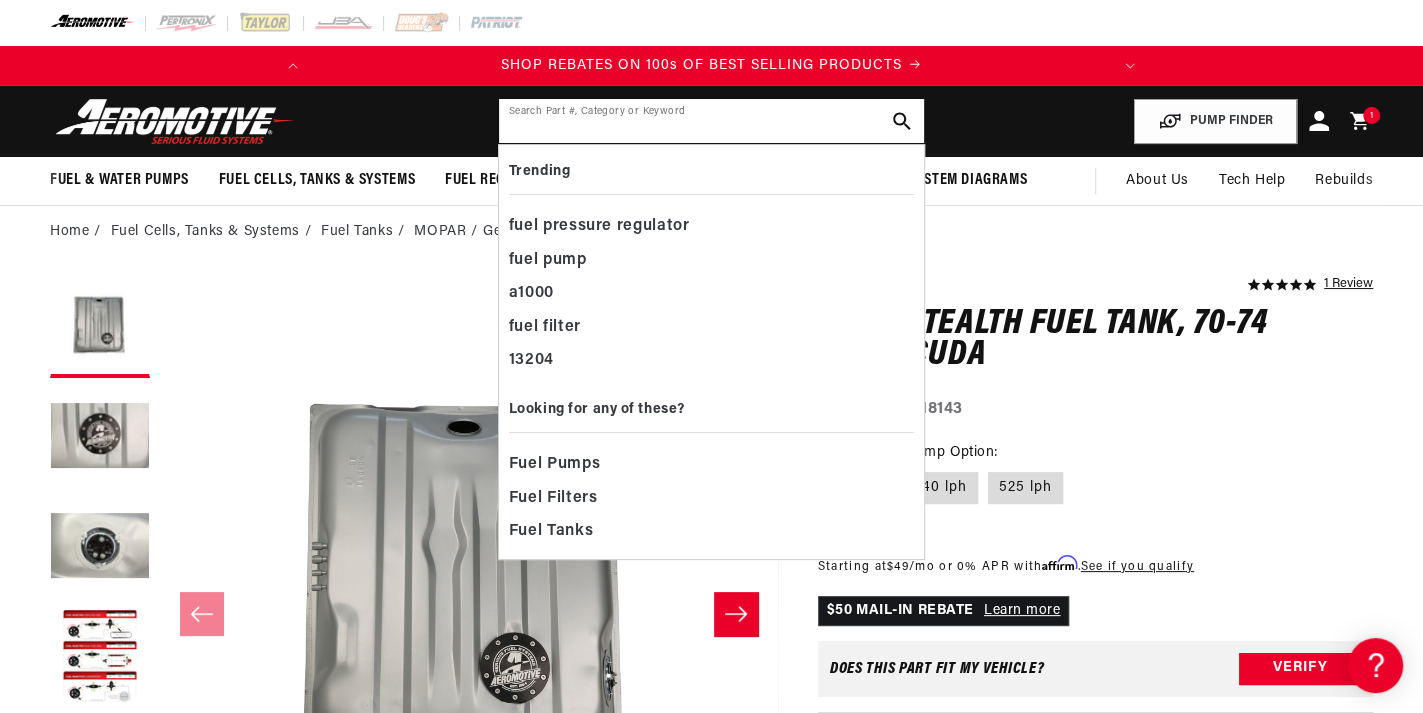 type on "+" 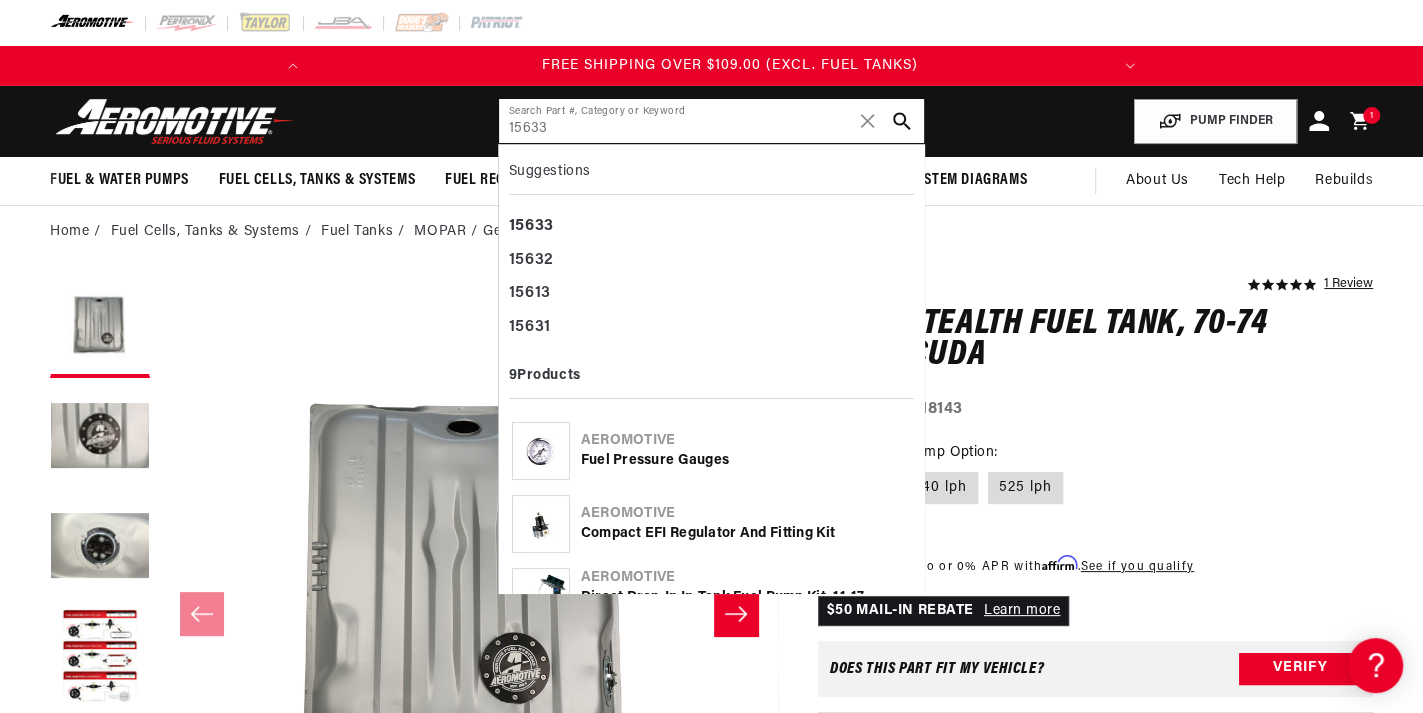 scroll, scrollTop: 0, scrollLeft: 791, axis: horizontal 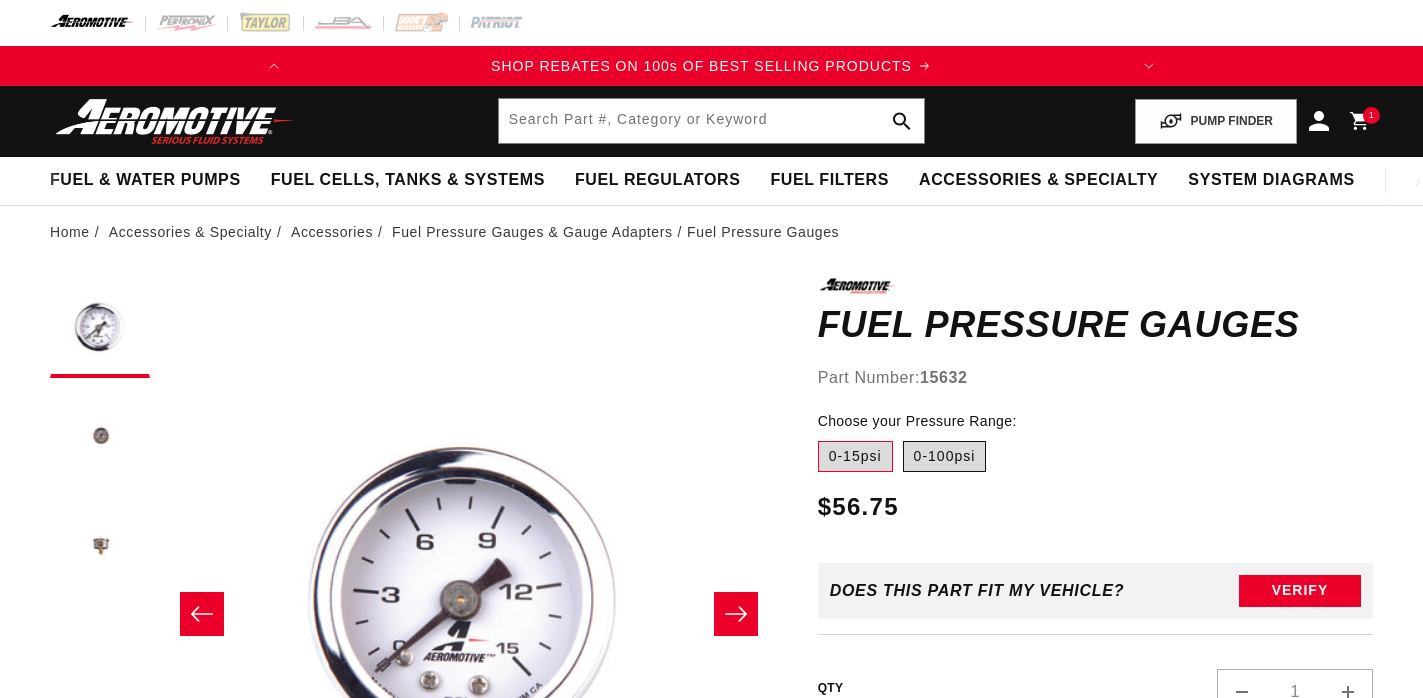 click on "0-100psi" at bounding box center (945, 457) 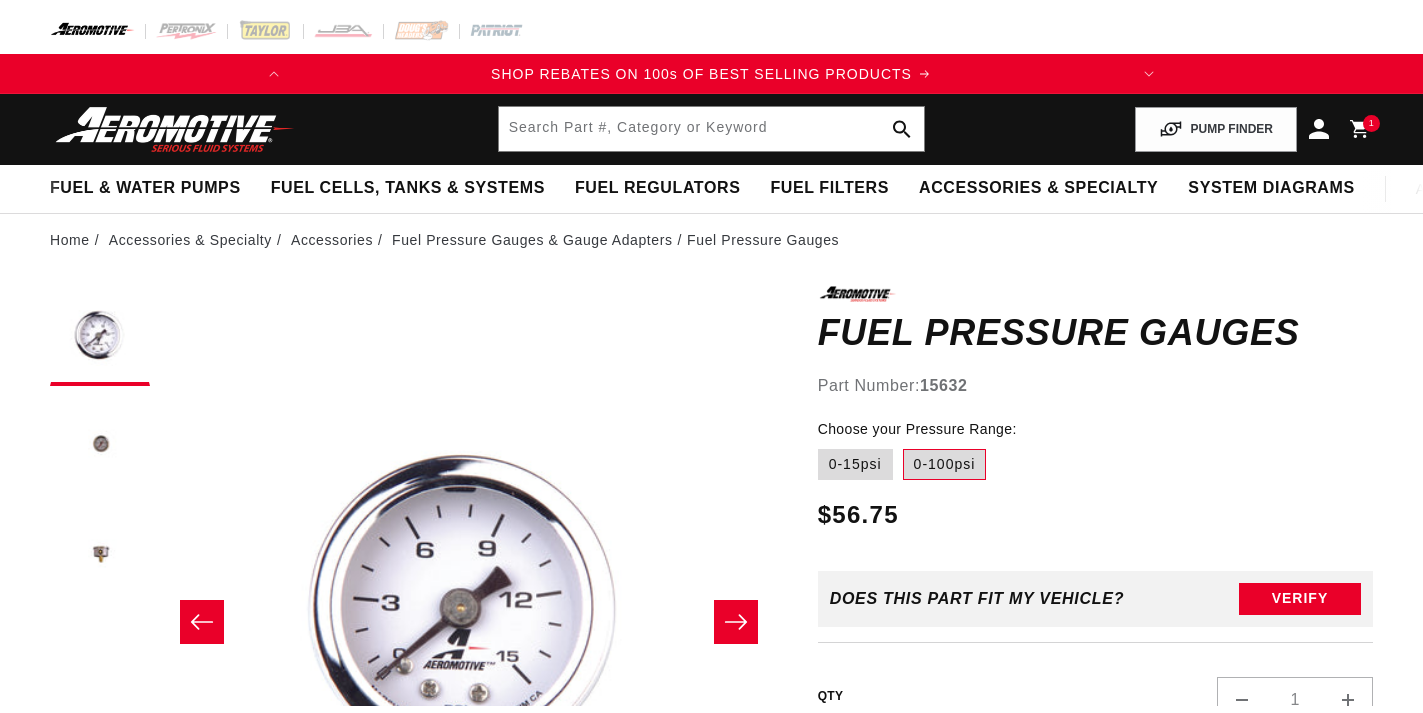 scroll, scrollTop: 0, scrollLeft: 0, axis: both 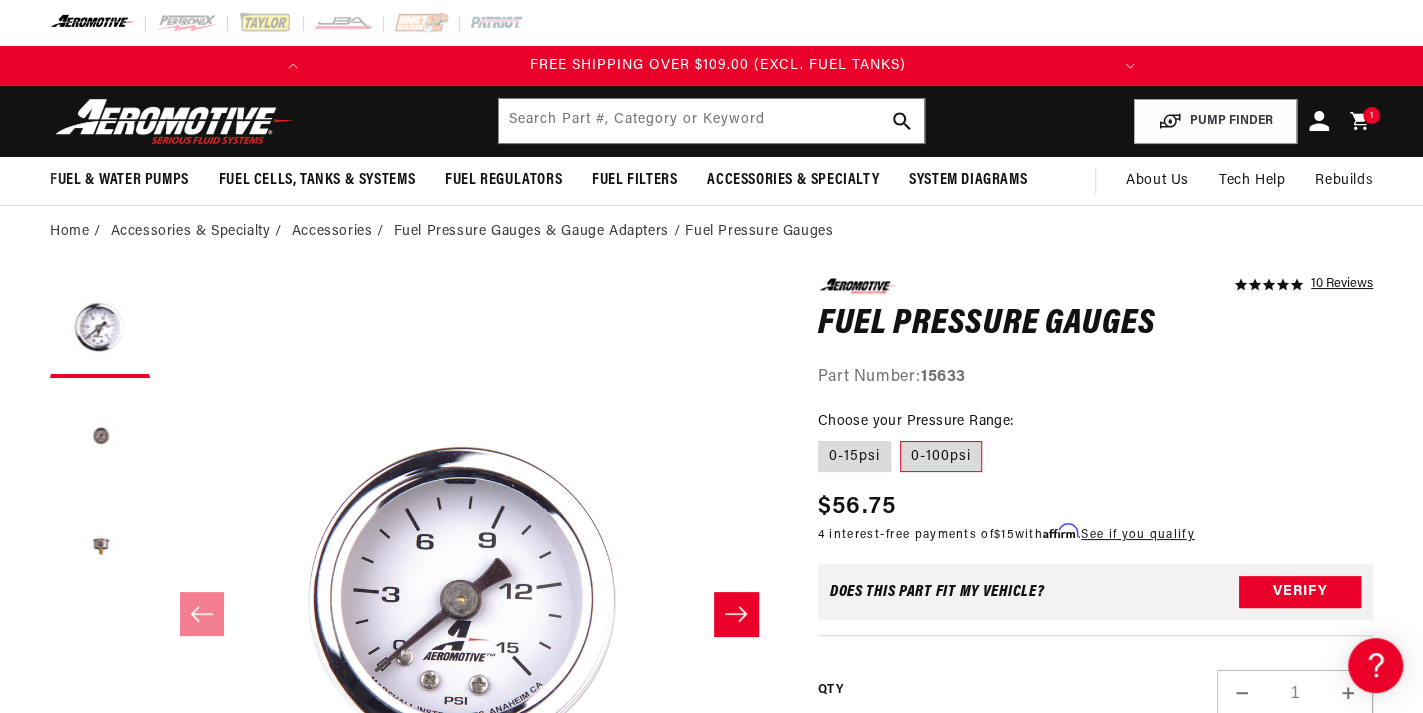 click on "Part Number:  15633" at bounding box center (1095, 378) 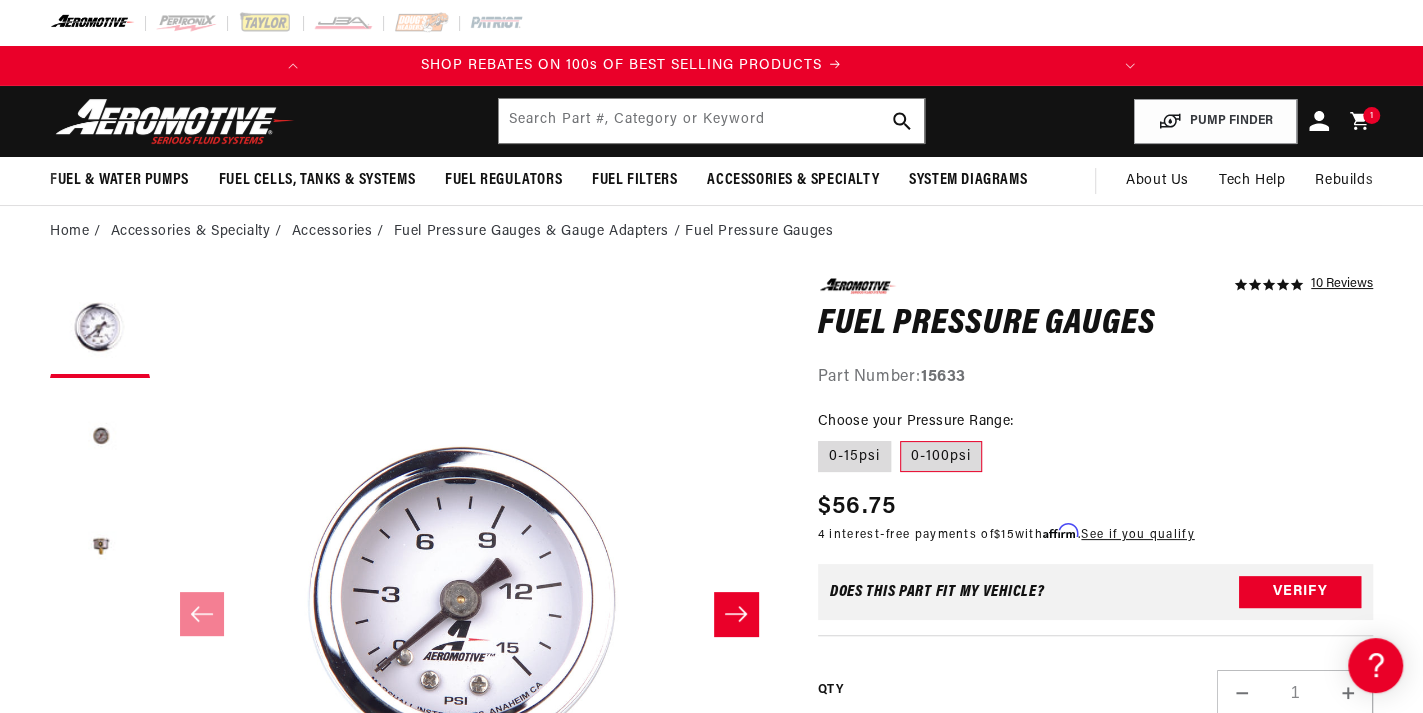 scroll, scrollTop: 0, scrollLeft: 0, axis: both 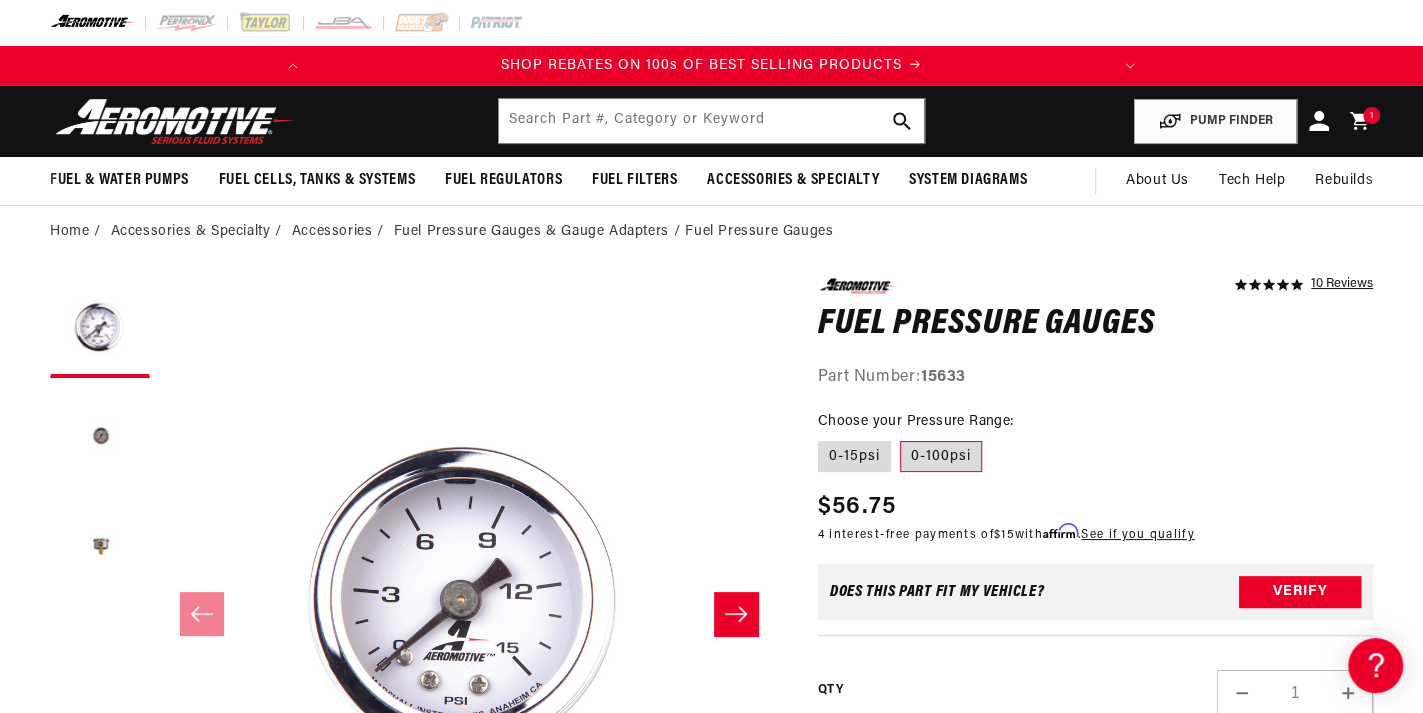 click on "Part Number:  15633" at bounding box center [1095, 378] 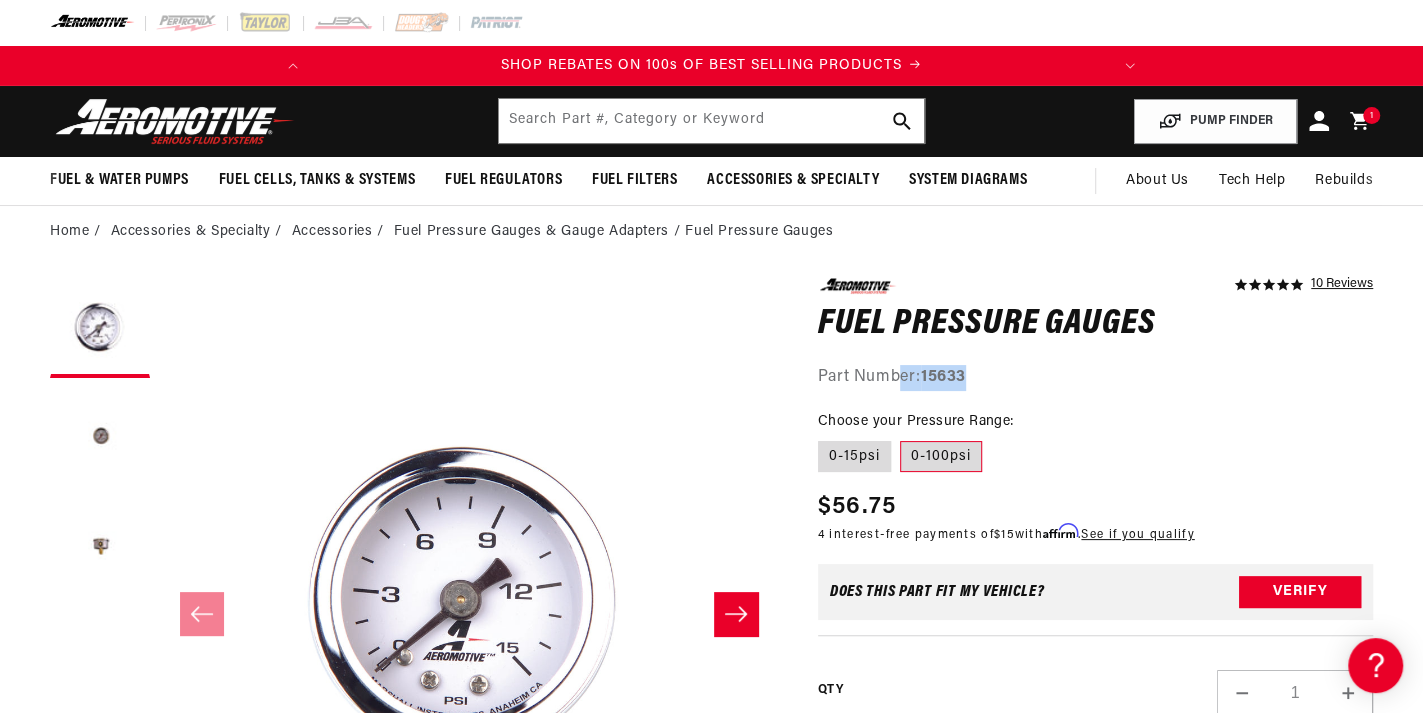 drag, startPoint x: 1018, startPoint y: 374, endPoint x: 894, endPoint y: 379, distance: 124.10077 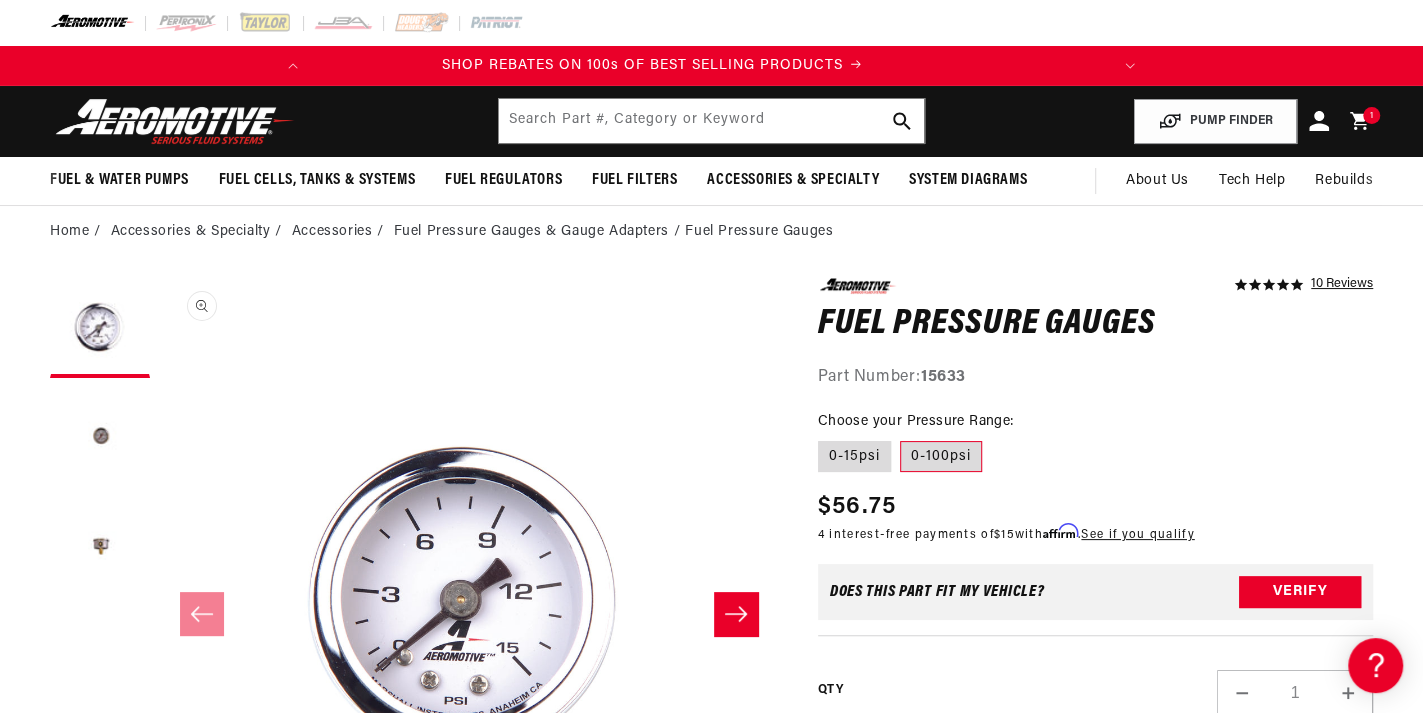 scroll, scrollTop: 0, scrollLeft: 0, axis: both 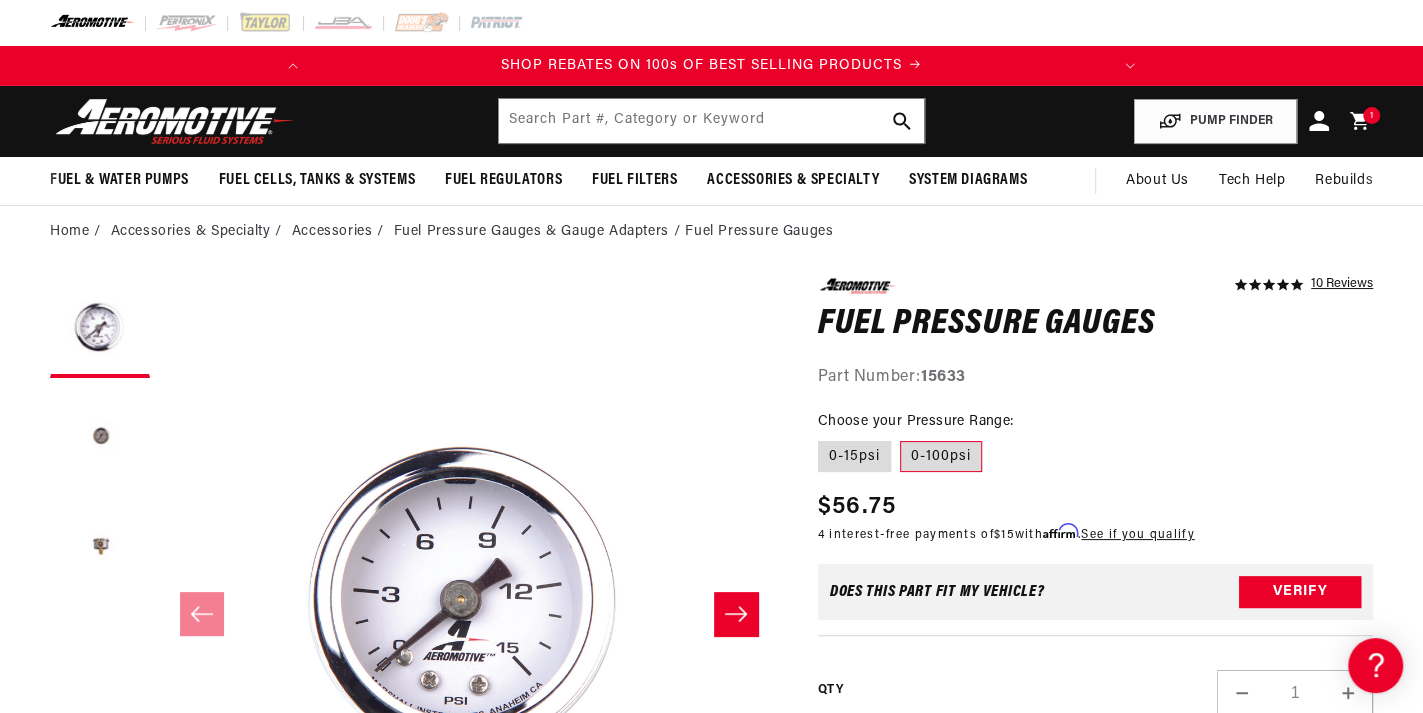 click on "5.0 star rating      10 Reviews
Fuel Pressure Gauges
Fuel Pressure Gauges
5.0 star rating      10 Reviews
Part Number:  15633
Skip to product information
Open media 1 in modal
Open media 2 in modal
Open media 3 in modal
03:20" at bounding box center [711, 1254] 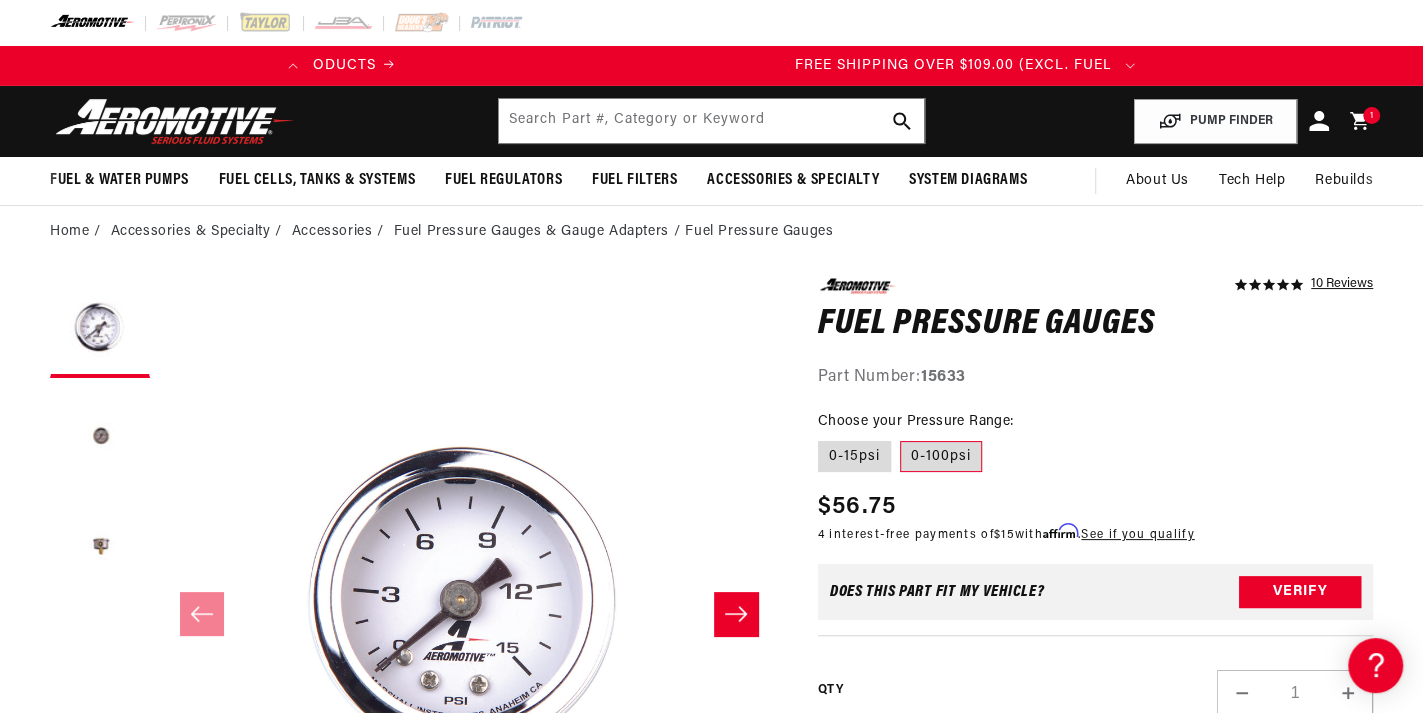 scroll, scrollTop: 0, scrollLeft: 791, axis: horizontal 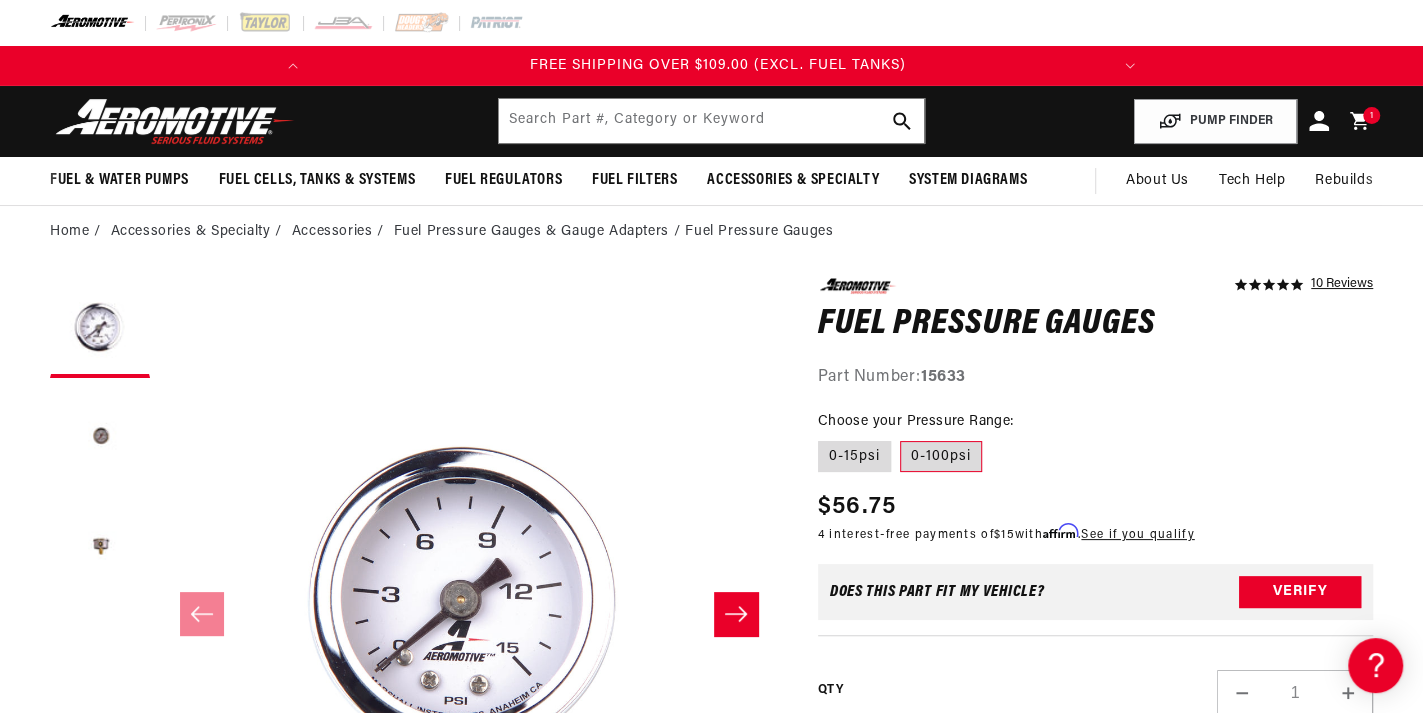 click on "5.0 star rating      10 Reviews" at bounding box center (1095, 285) 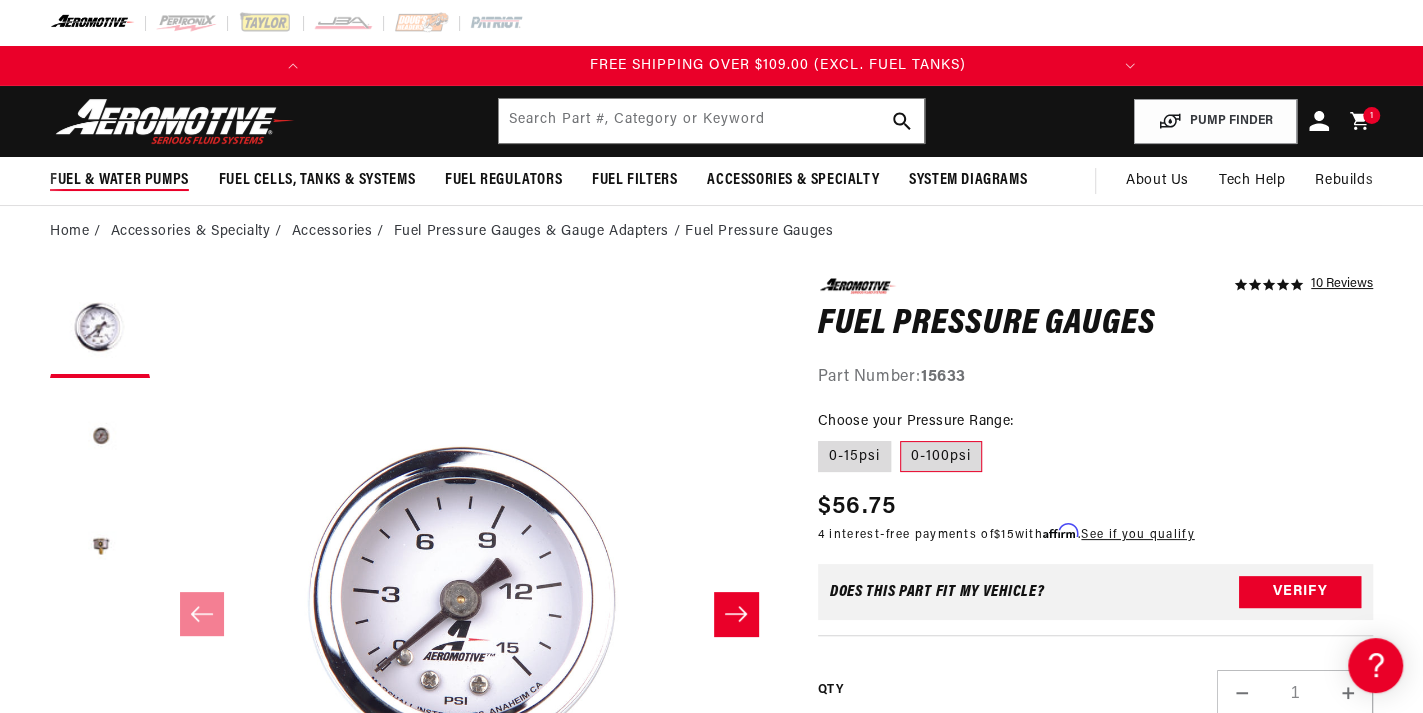 scroll, scrollTop: 0, scrollLeft: 791, axis: horizontal 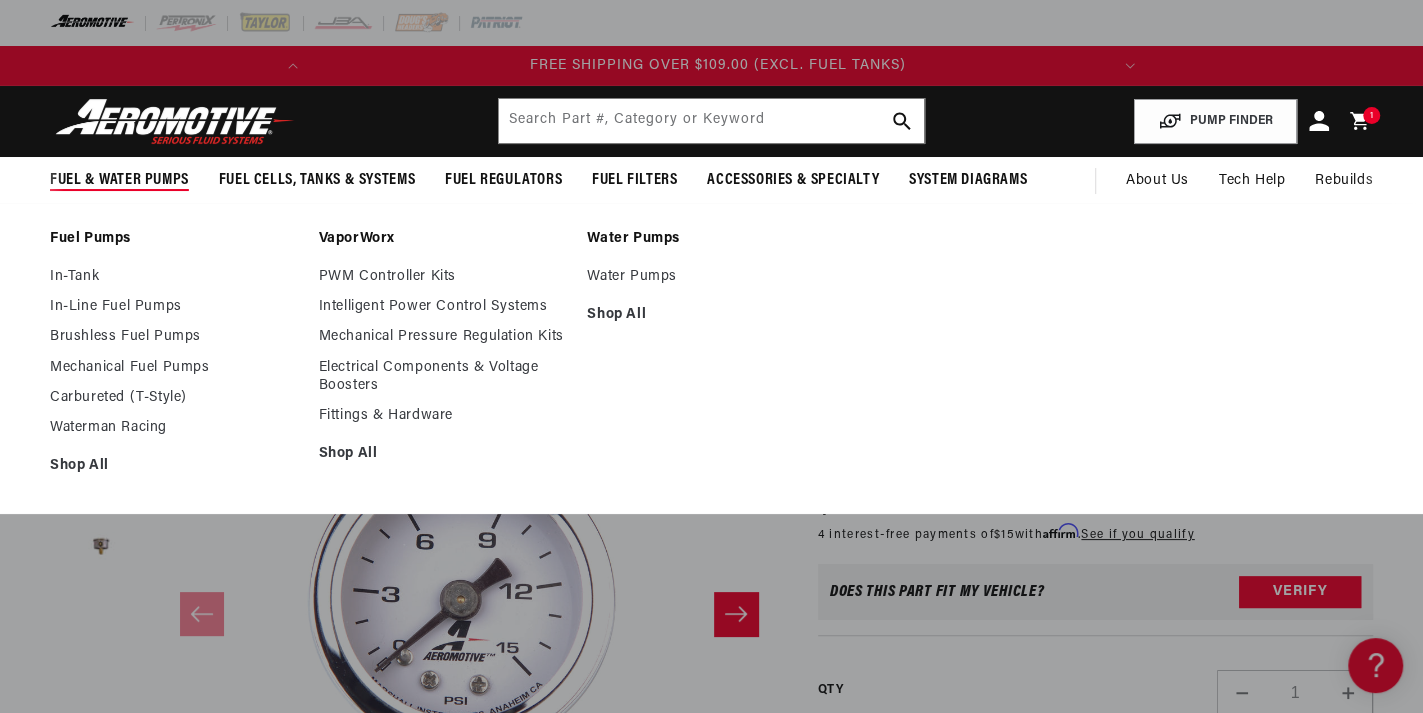 click 